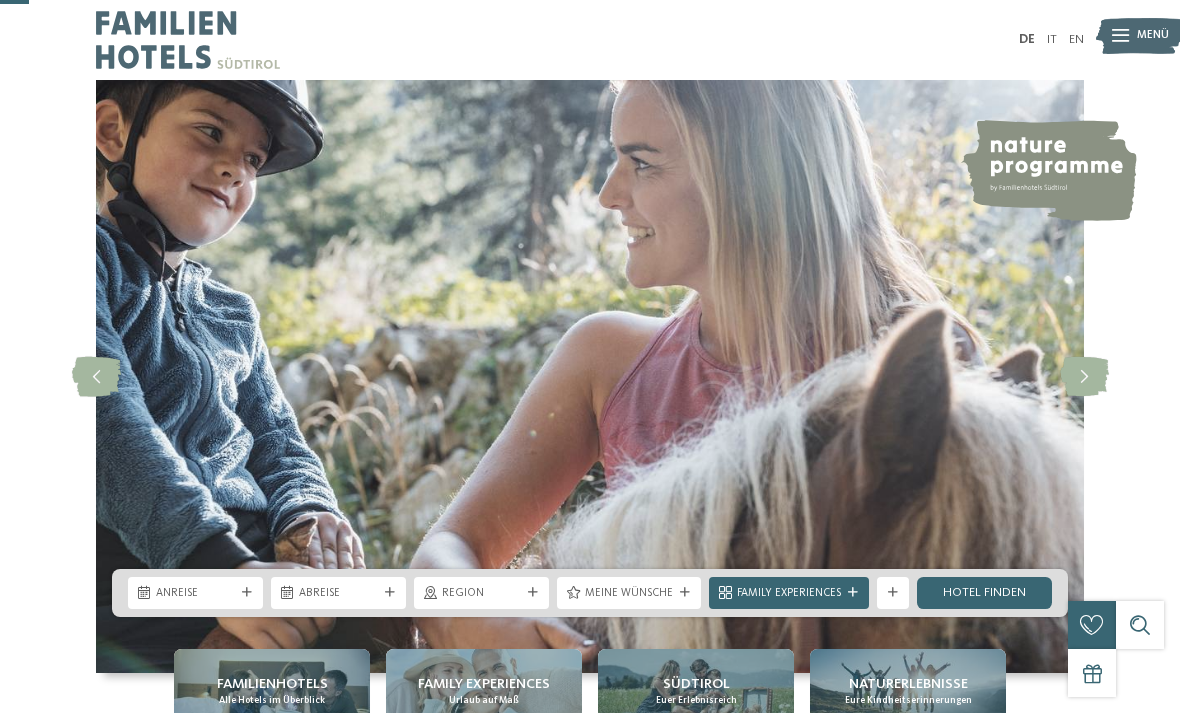 scroll, scrollTop: 167, scrollLeft: 0, axis: vertical 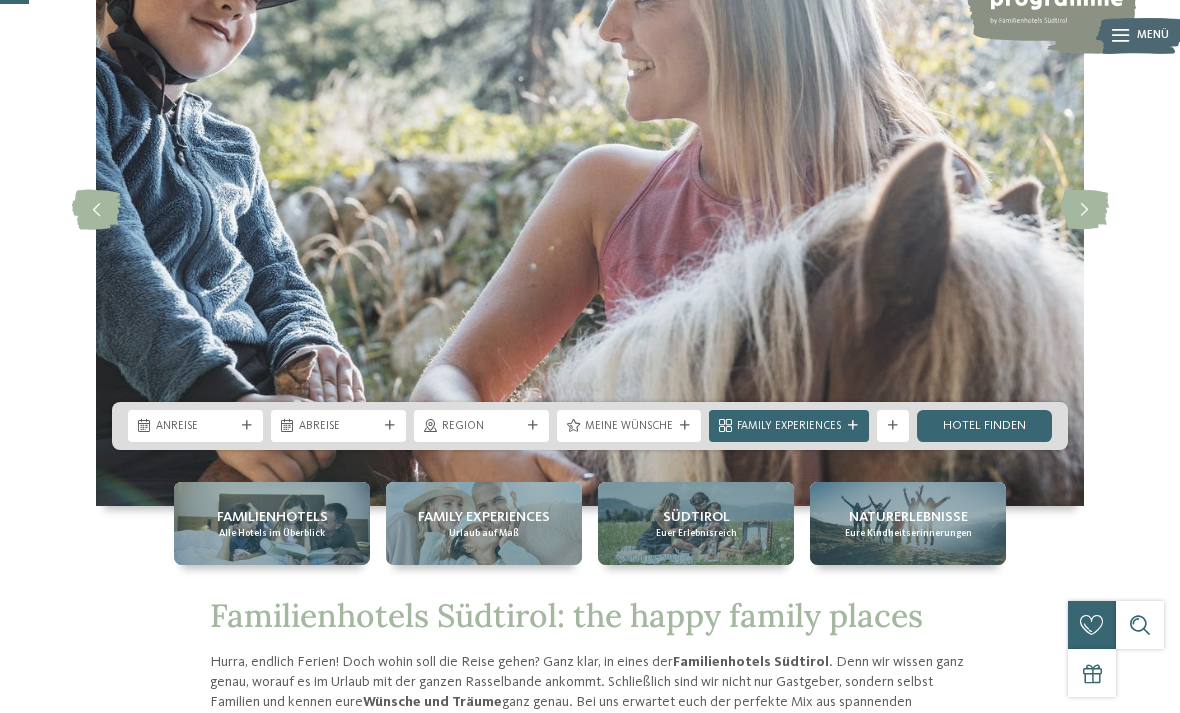click on "Anreise" at bounding box center (195, 427) 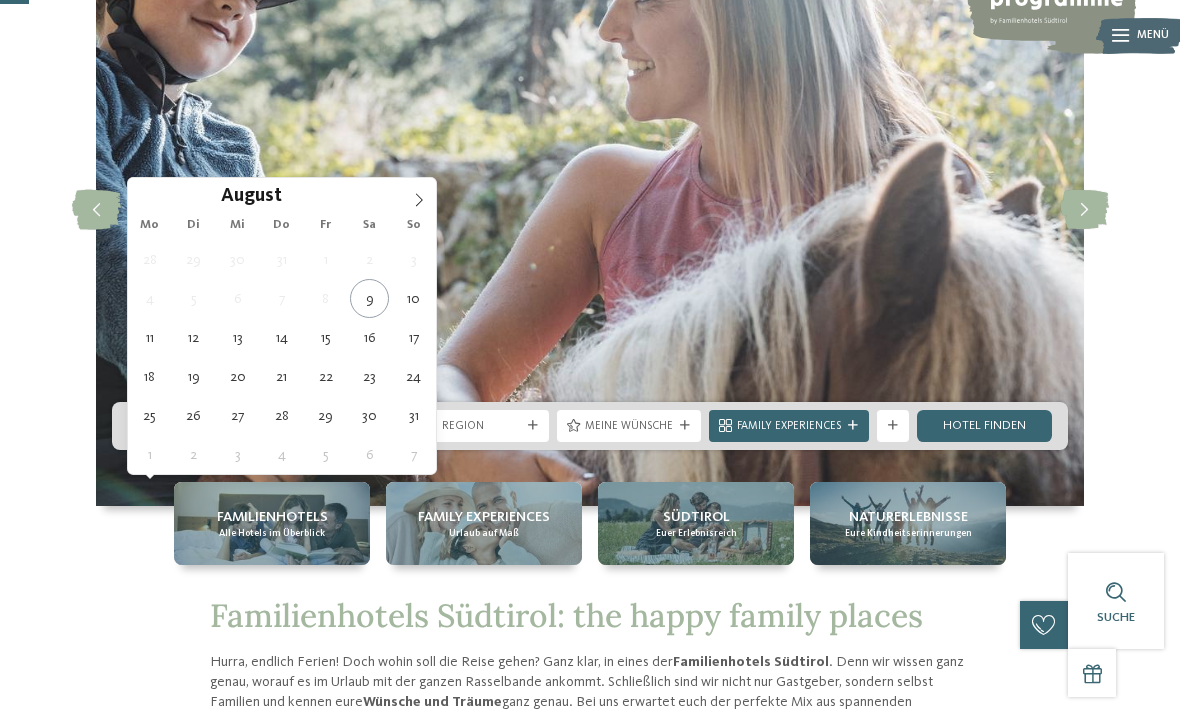 type on "18.08.2025" 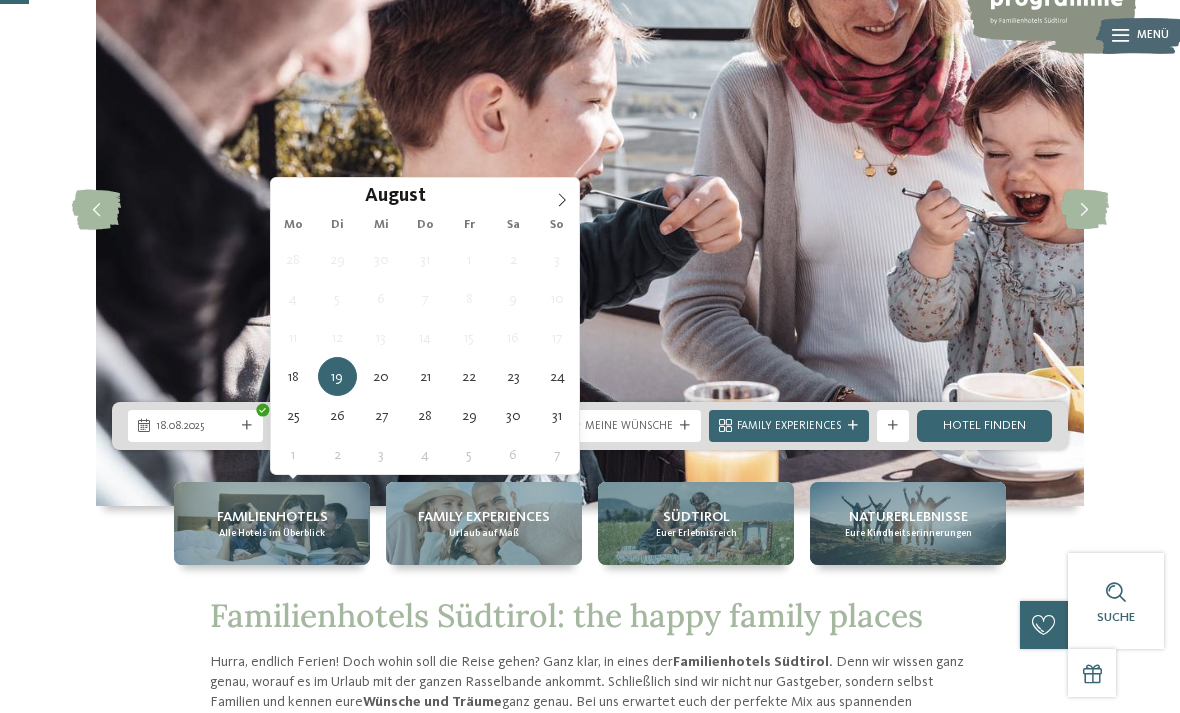 type on "22.08.2025" 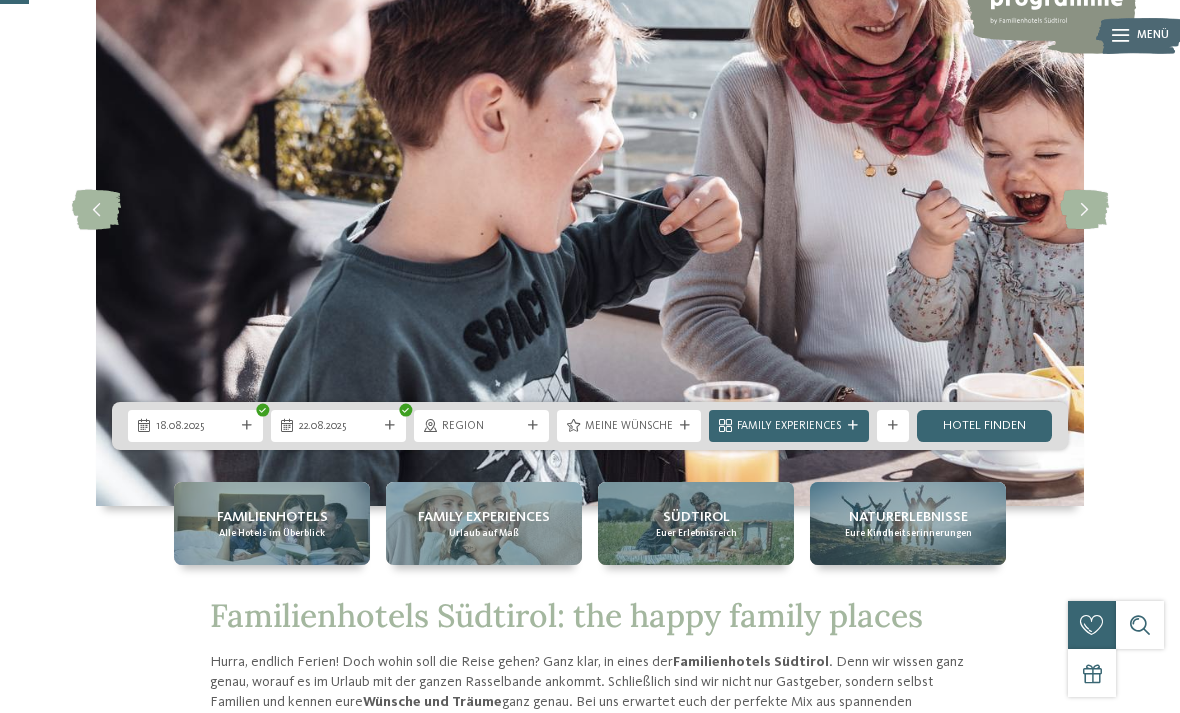 click on "Meine Wünsche" at bounding box center [629, 426] 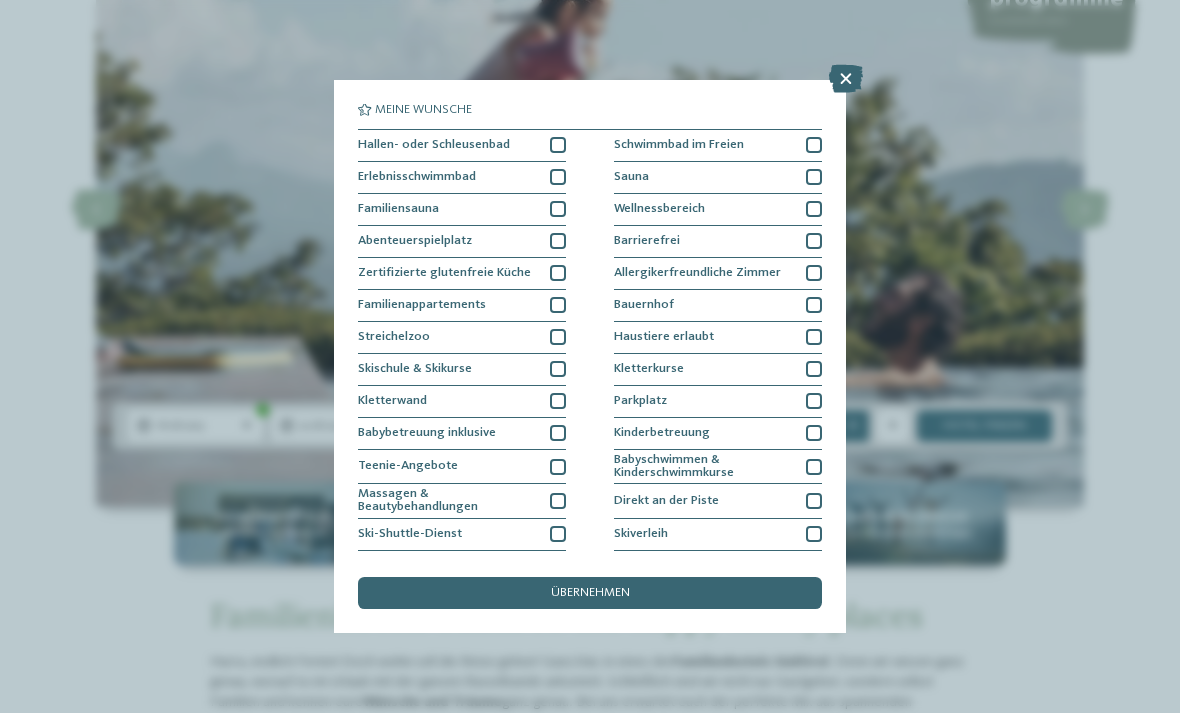 click at bounding box center [558, 177] 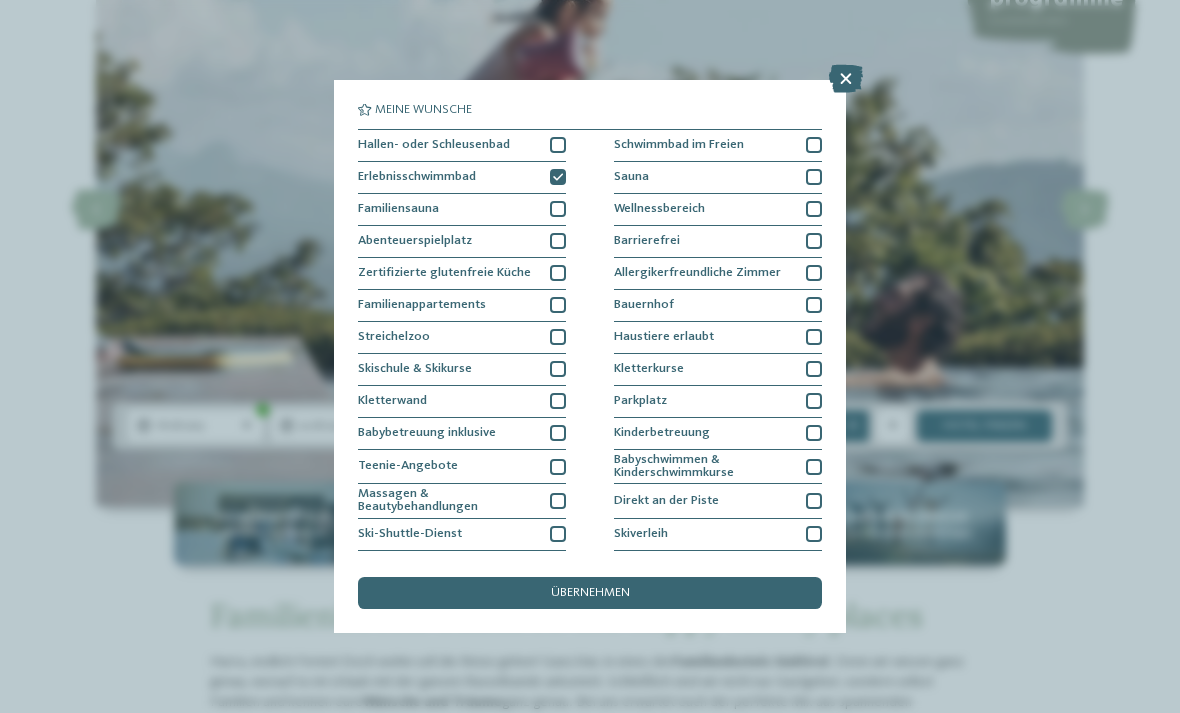 click at bounding box center (814, 145) 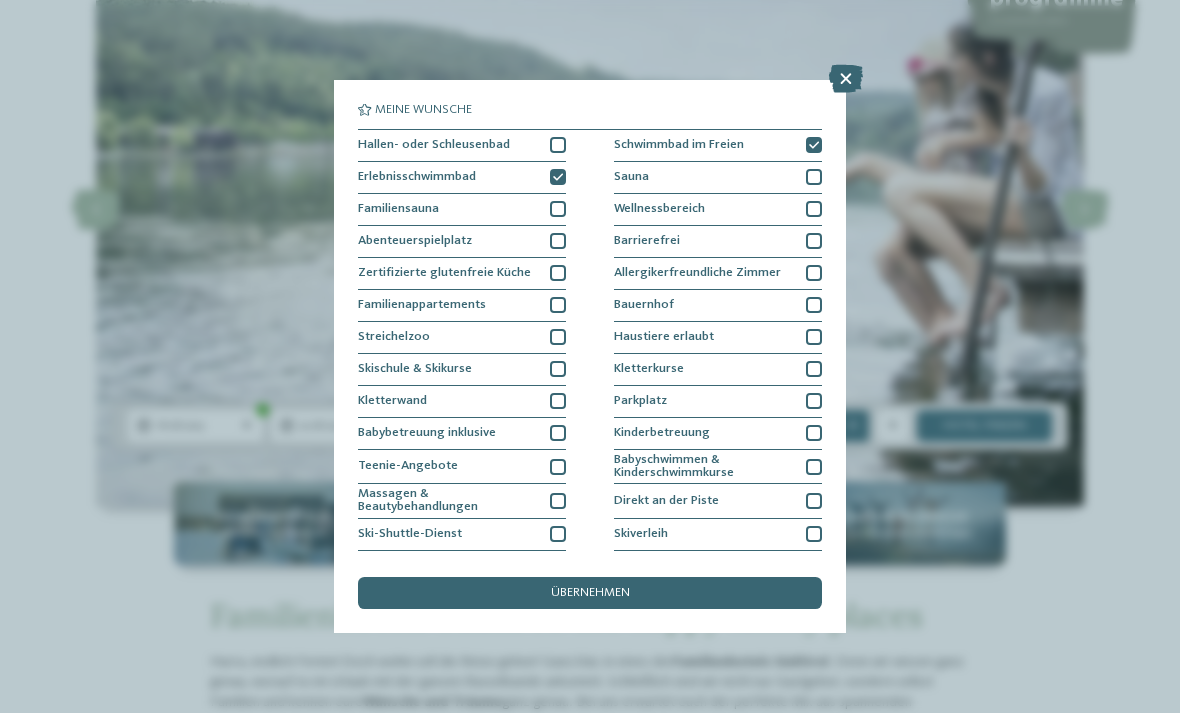 scroll, scrollTop: 32, scrollLeft: 0, axis: vertical 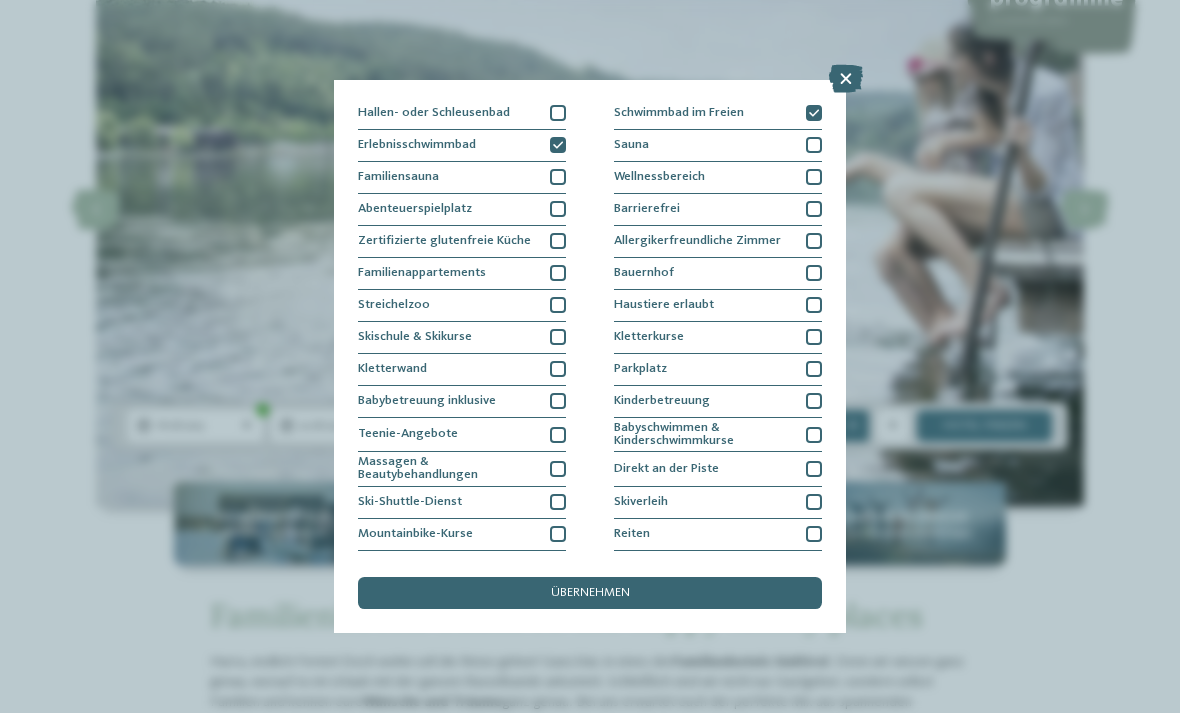 click at bounding box center (558, 369) 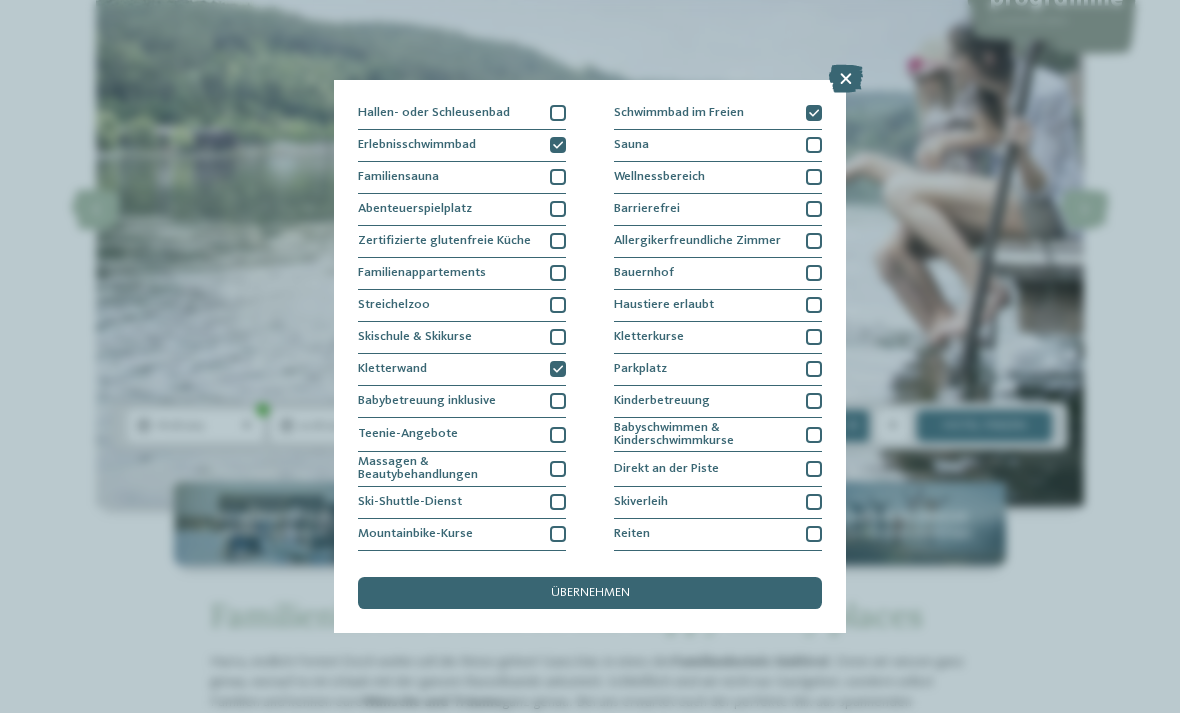 click on "Abenteuerspielplatz" at bounding box center [462, 210] 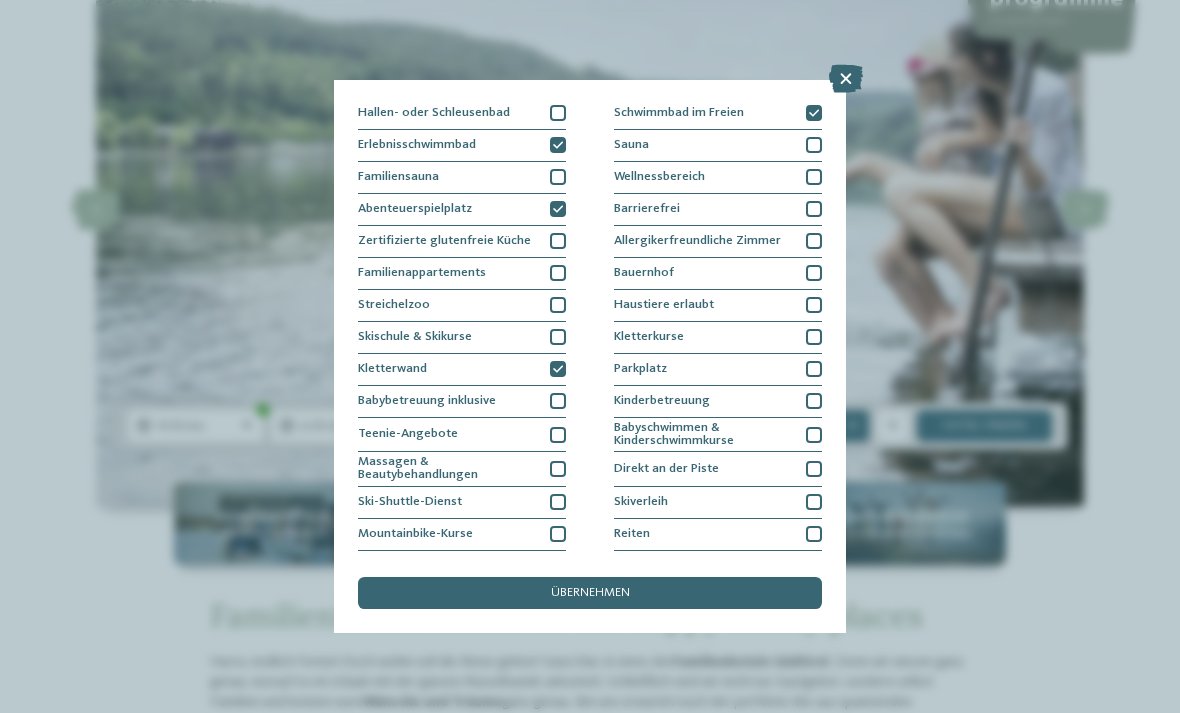 click on "übernehmen" at bounding box center [590, 593] 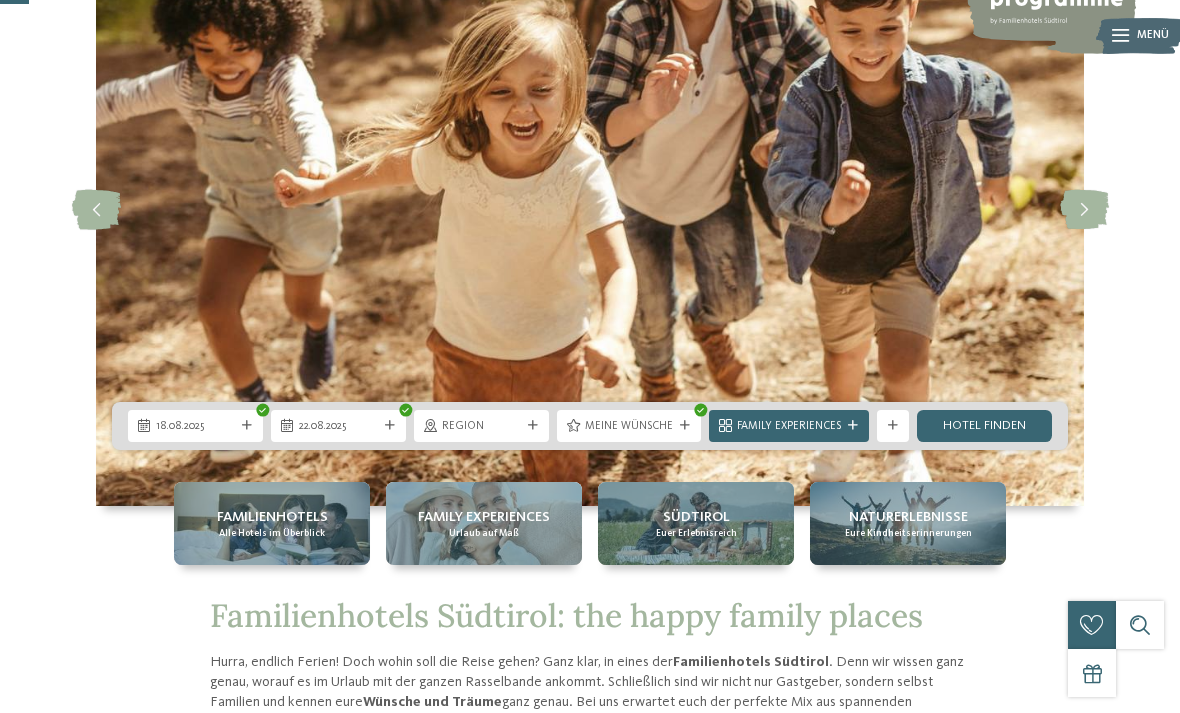 click on "Family Experiences" at bounding box center [789, 426] 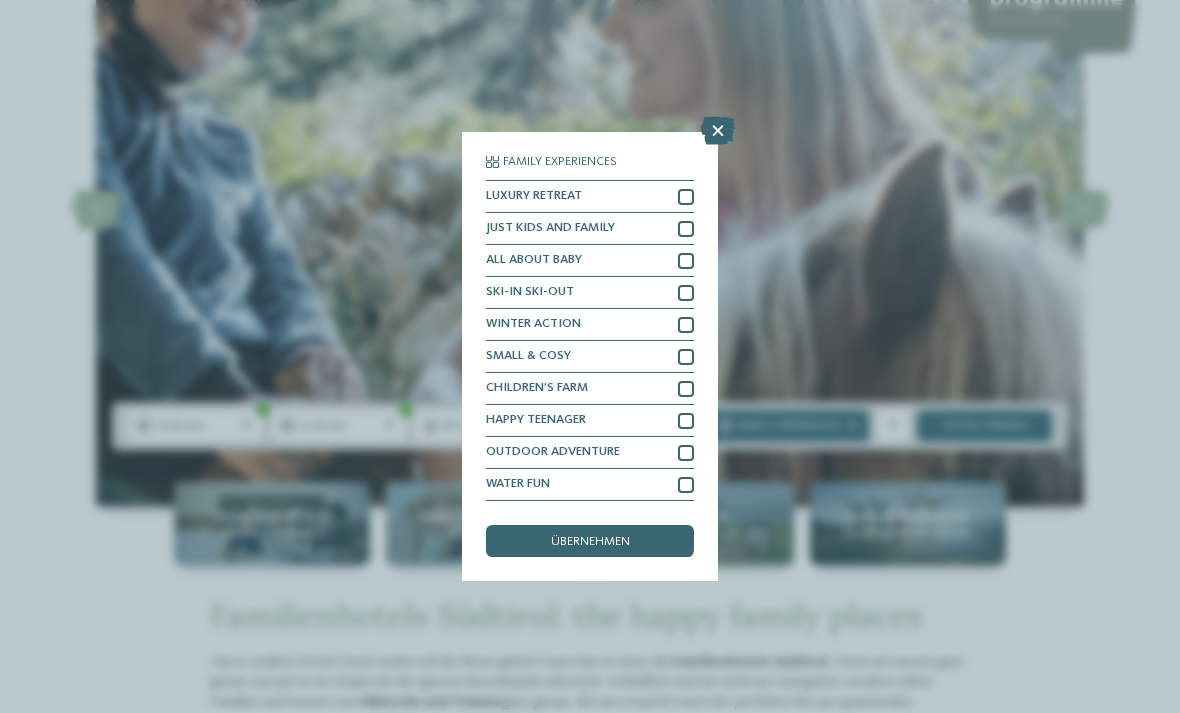 scroll, scrollTop: 0, scrollLeft: 0, axis: both 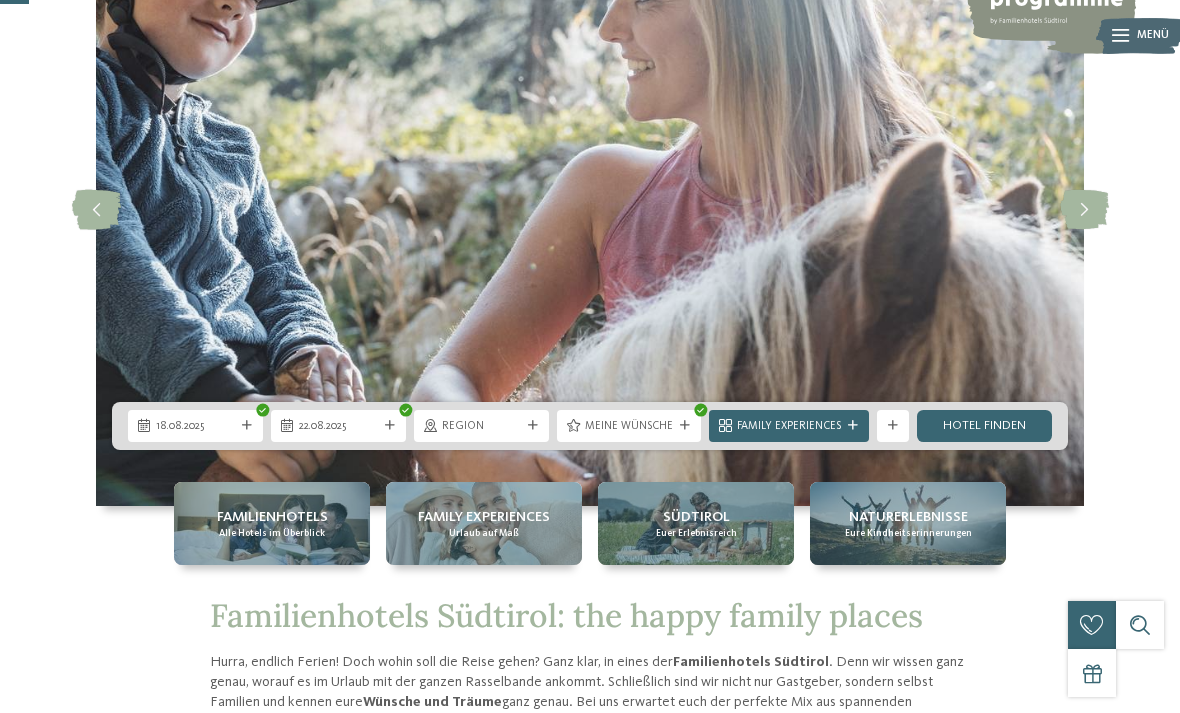 click on "Hotel finden" at bounding box center [984, 426] 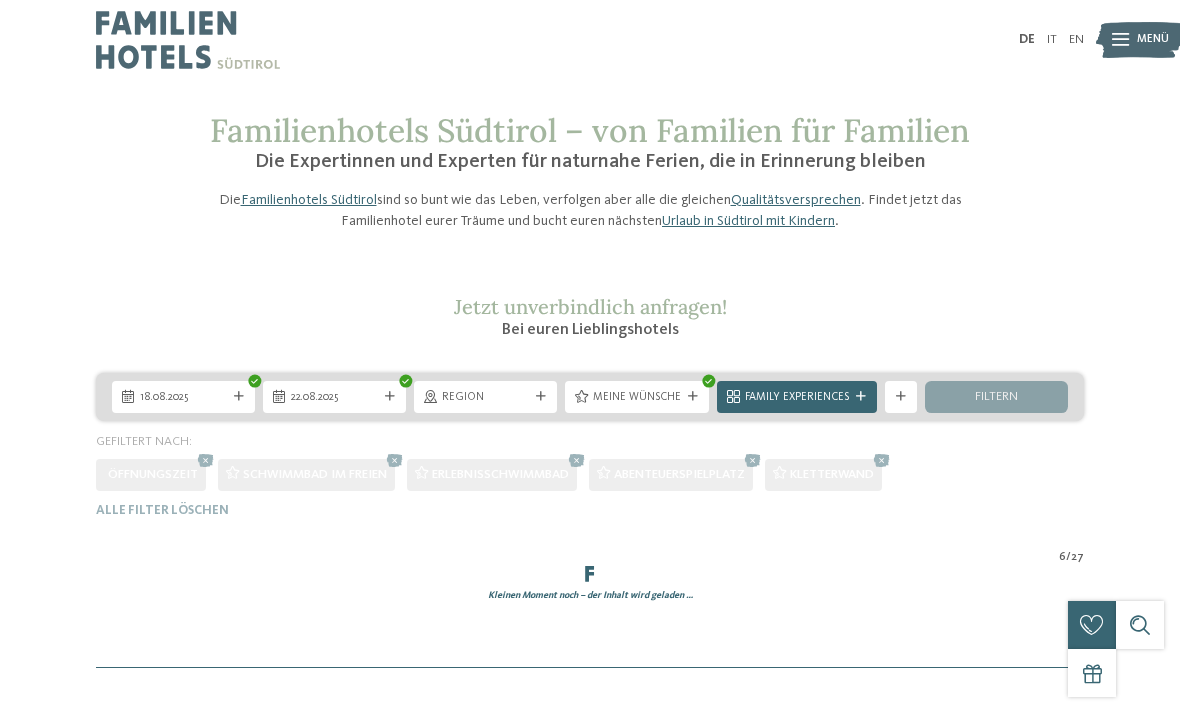 scroll, scrollTop: 0, scrollLeft: 0, axis: both 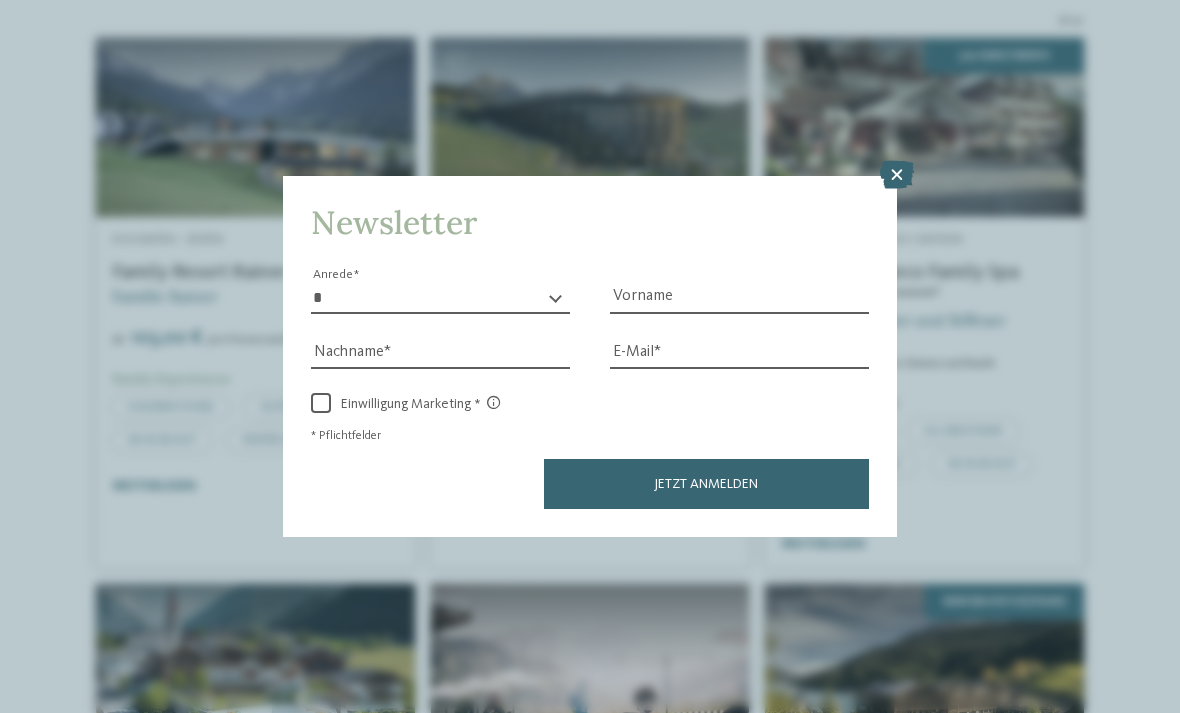 click at bounding box center (897, 175) 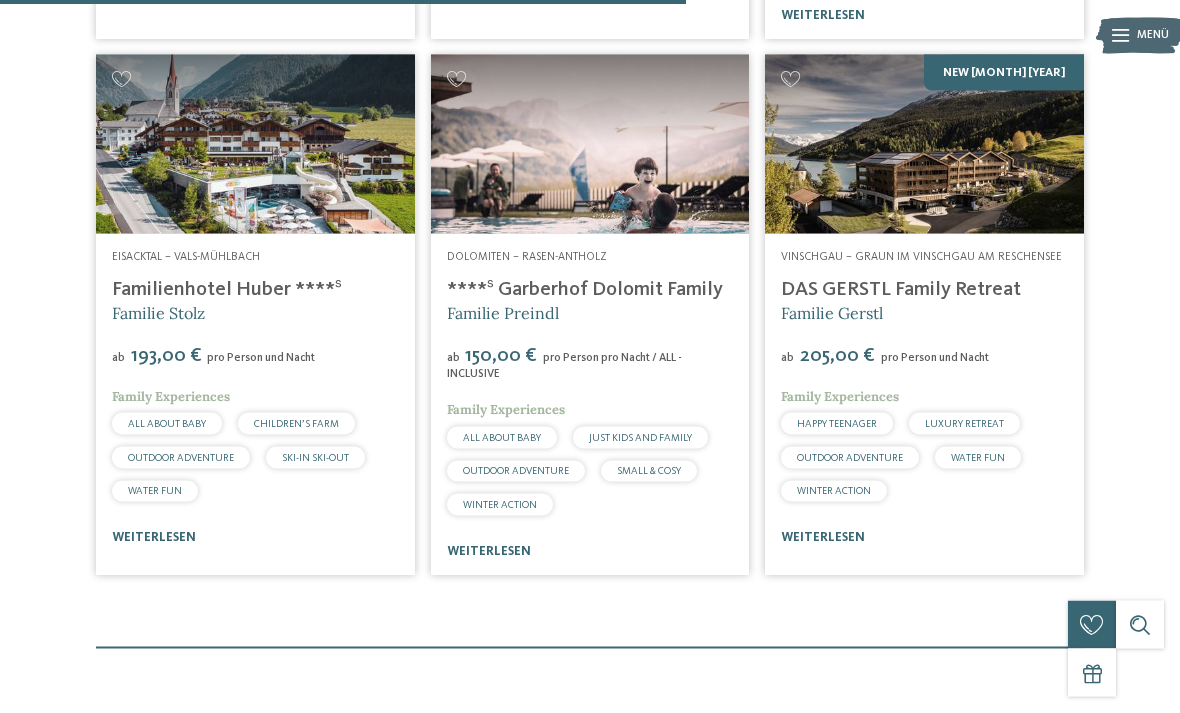 scroll, scrollTop: 1065, scrollLeft: 0, axis: vertical 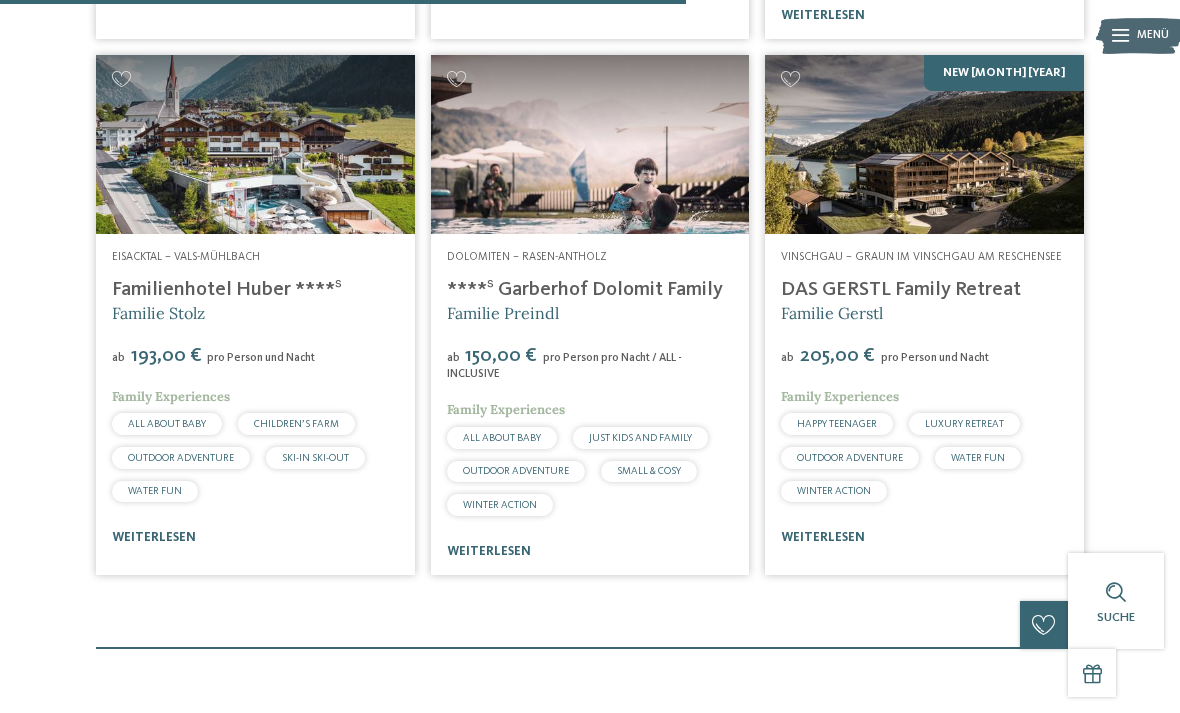 click on "Familienhotel Huber ****ˢ" at bounding box center [227, 290] 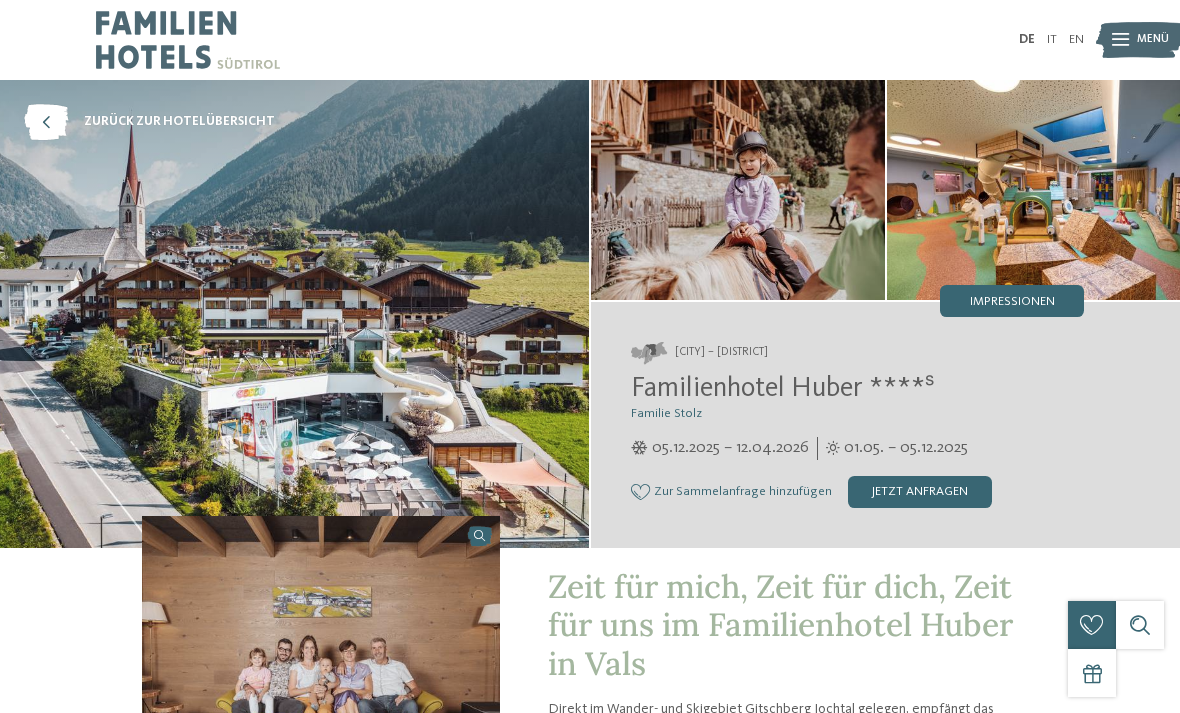 scroll, scrollTop: 0, scrollLeft: 0, axis: both 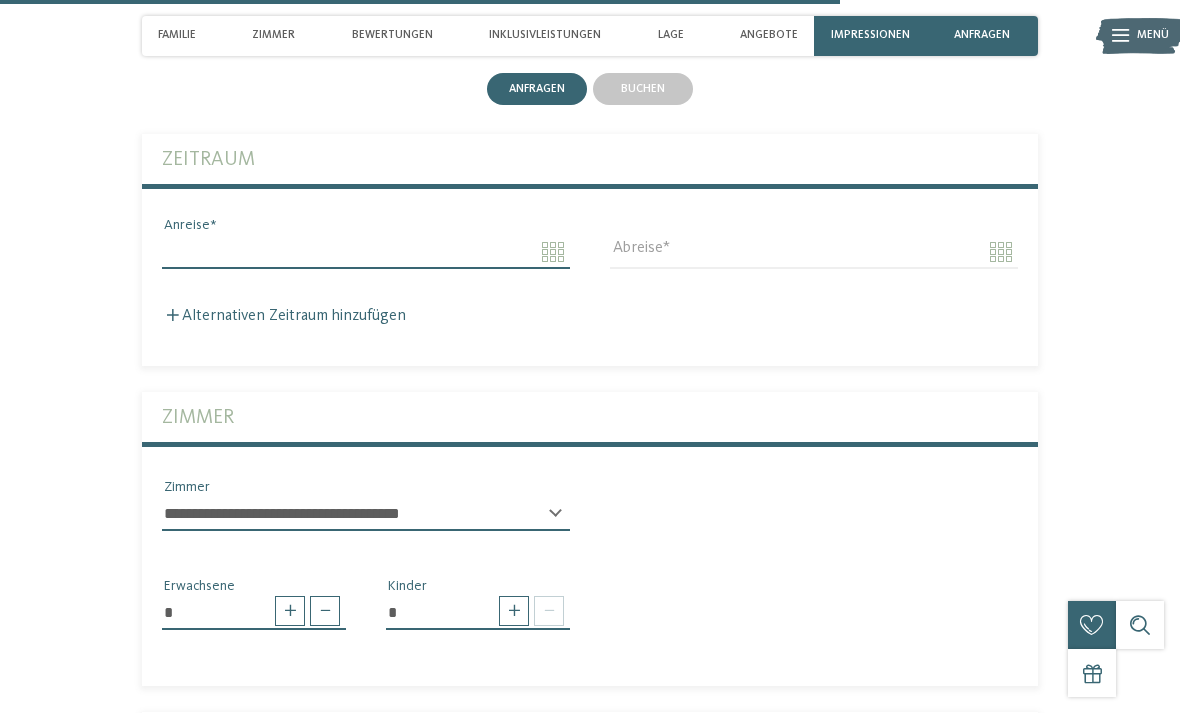 click on "Anreise" at bounding box center (366, 252) 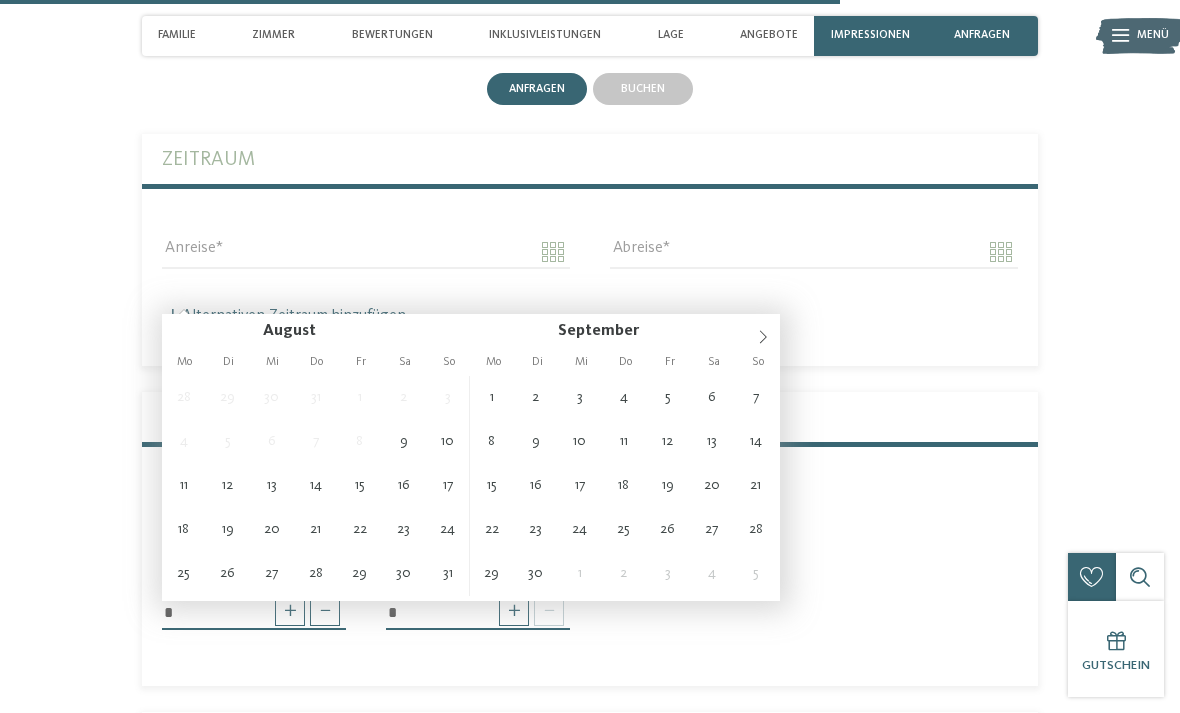 type on "**********" 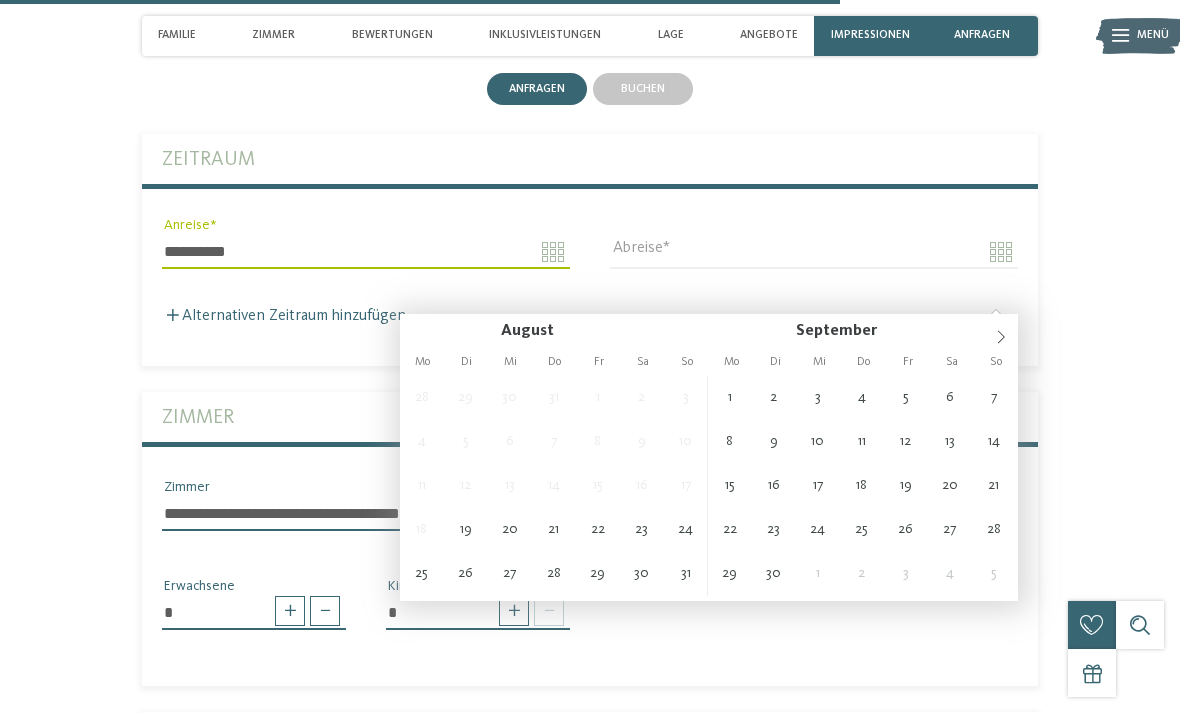 type on "**********" 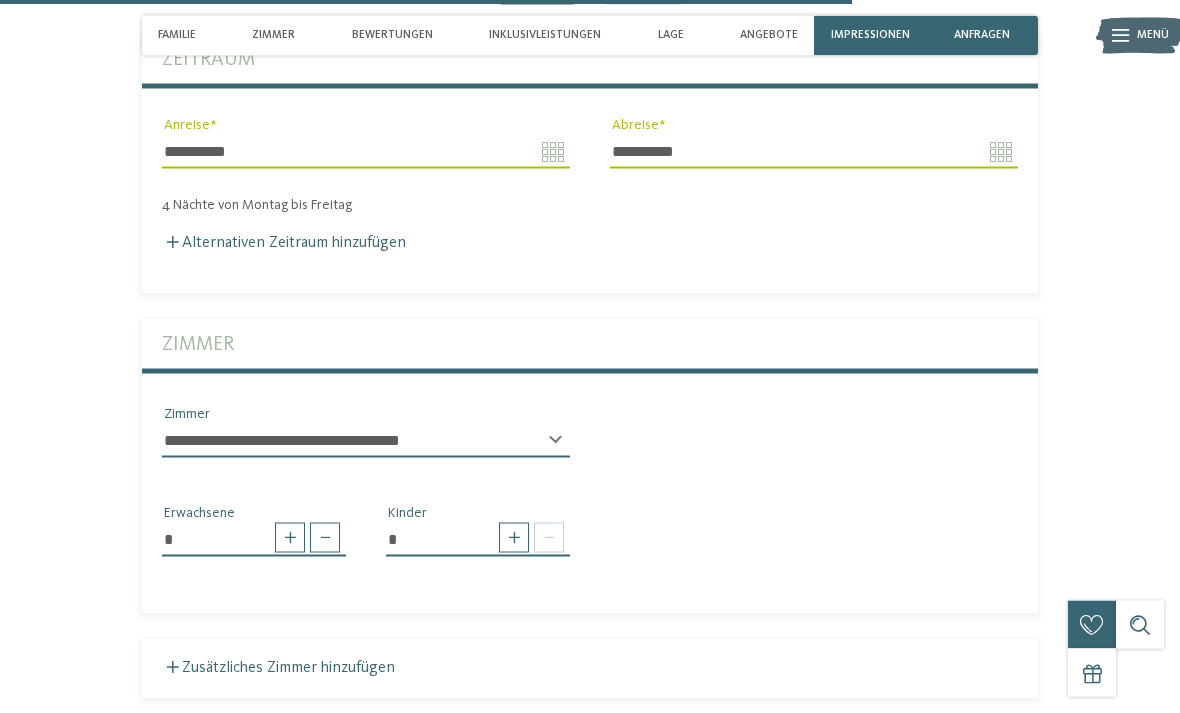 type 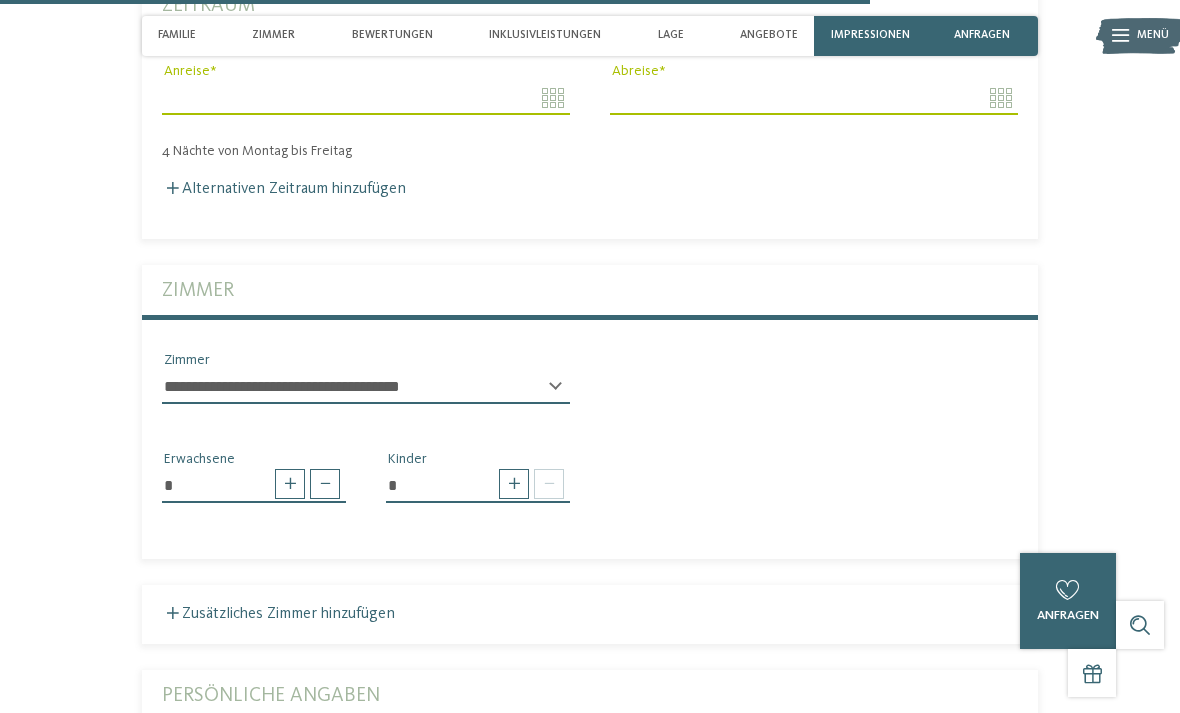 scroll, scrollTop: 4286, scrollLeft: 0, axis: vertical 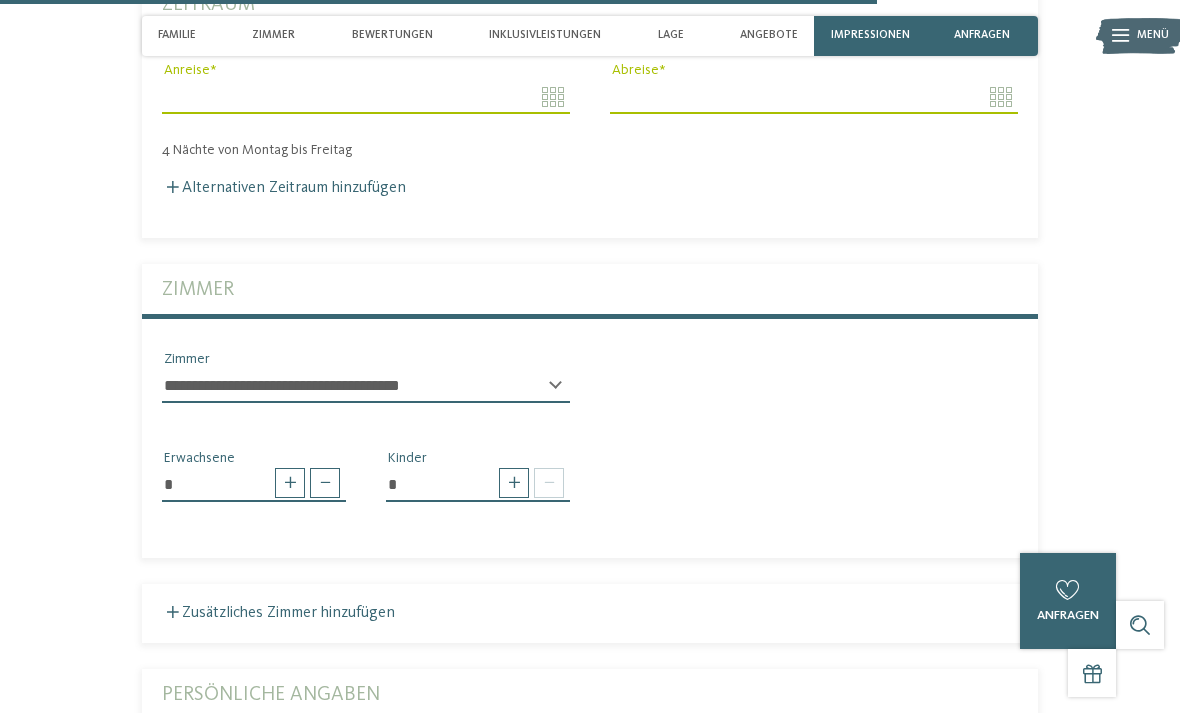click at bounding box center [514, 483] 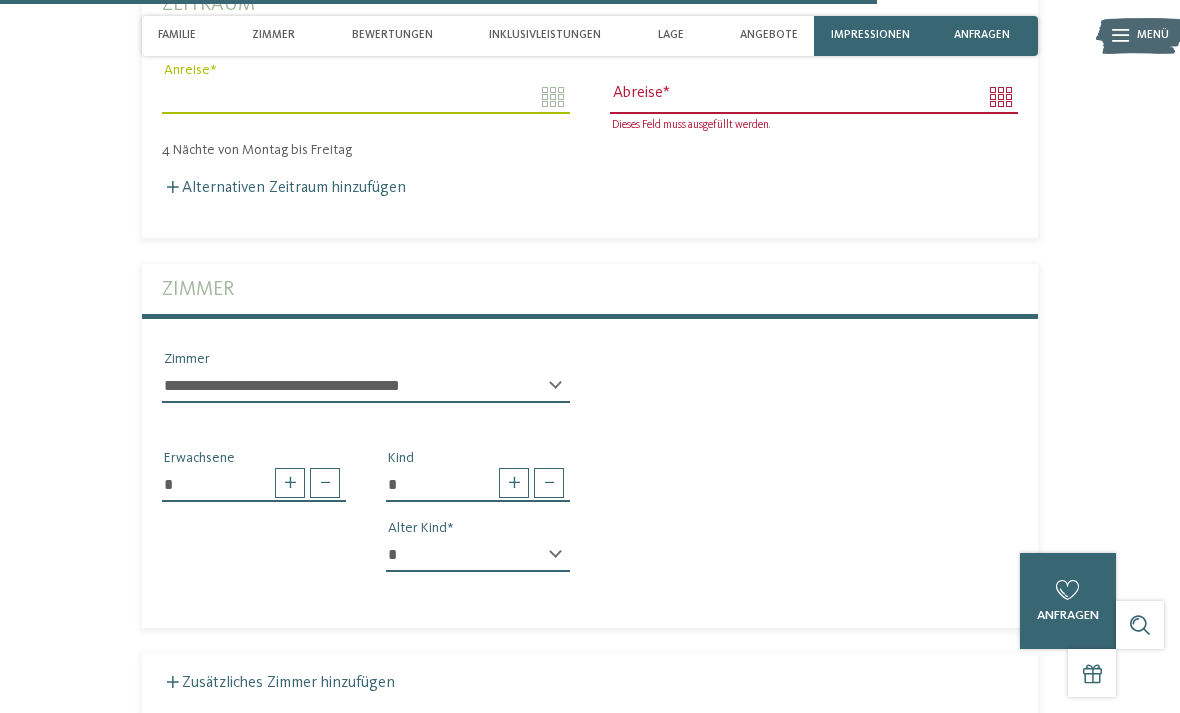 click at bounding box center [514, 483] 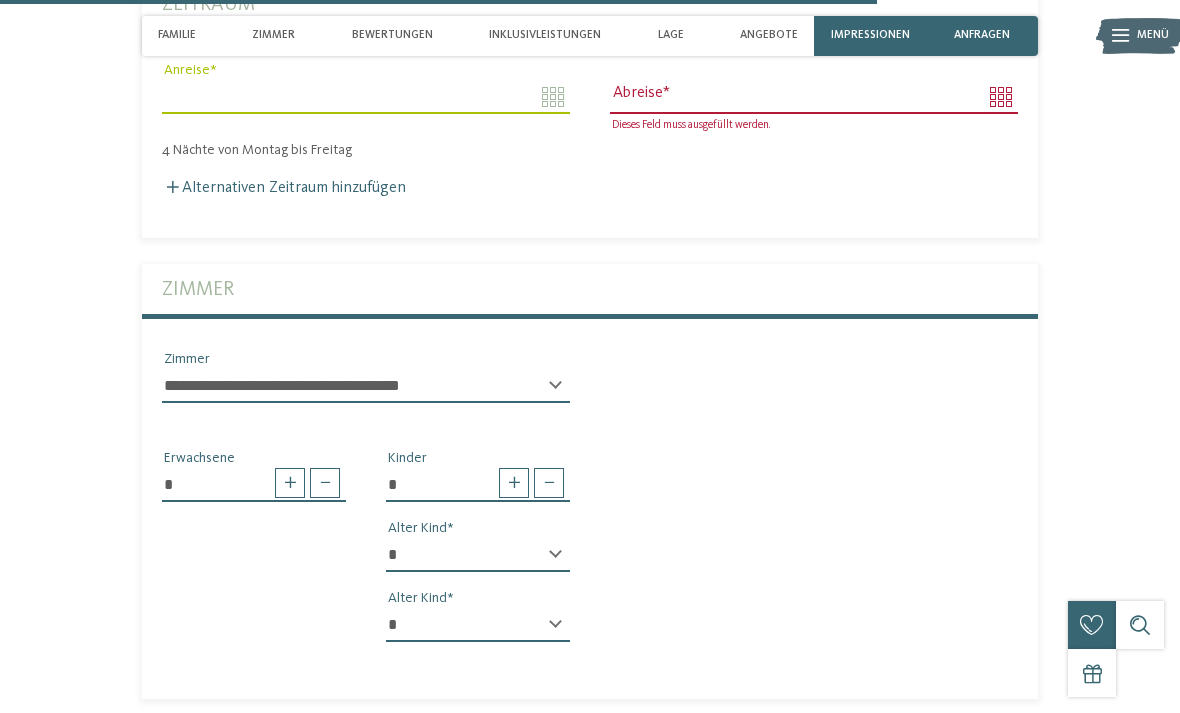 click at bounding box center [514, 483] 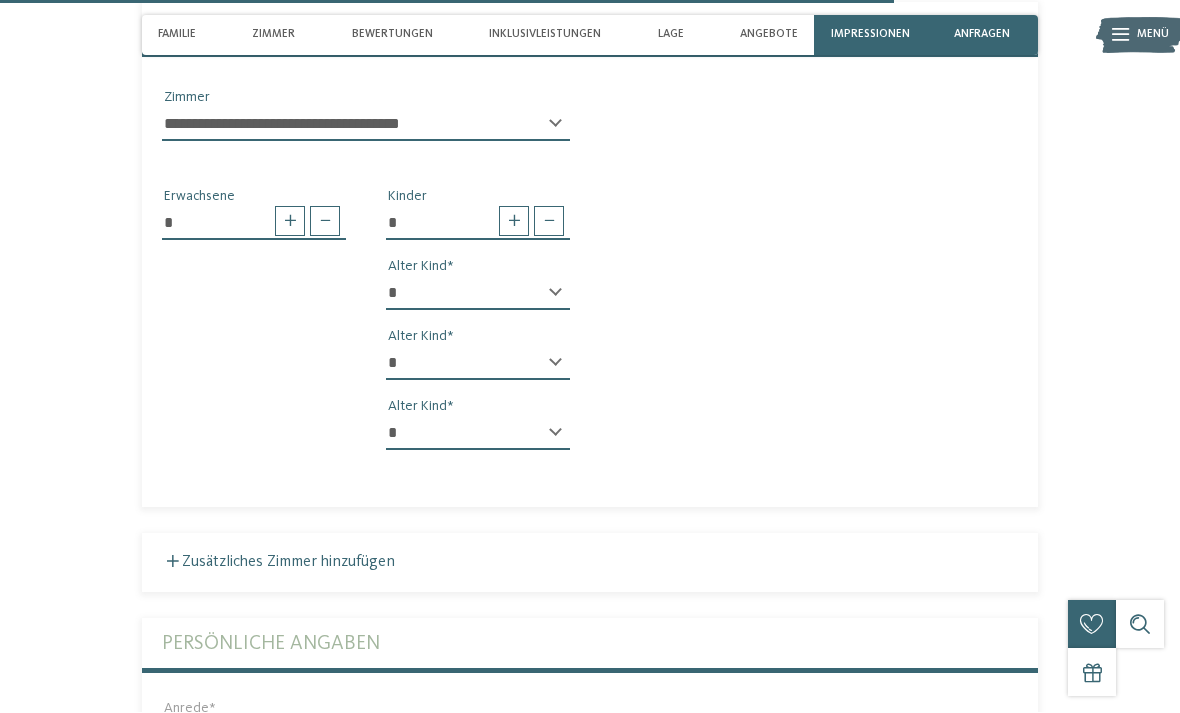 scroll, scrollTop: 4548, scrollLeft: 0, axis: vertical 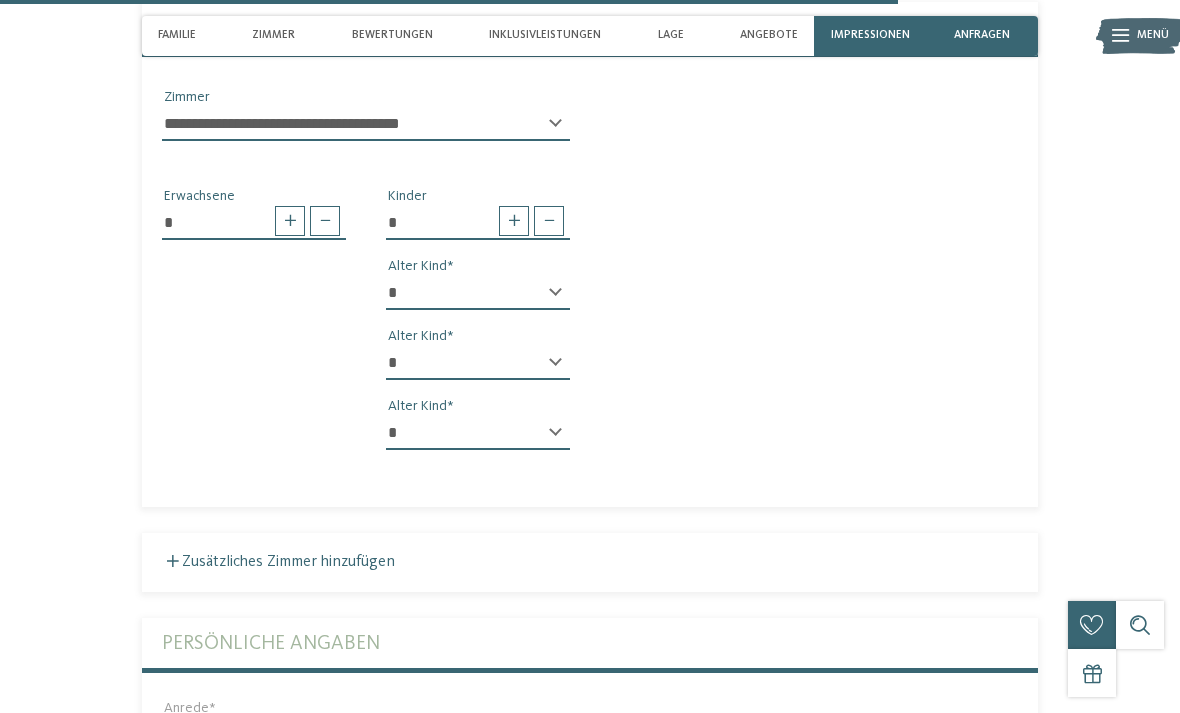 click on "* * * * * * * * * * * ** ** ** ** ** ** ** **" at bounding box center (478, 293) 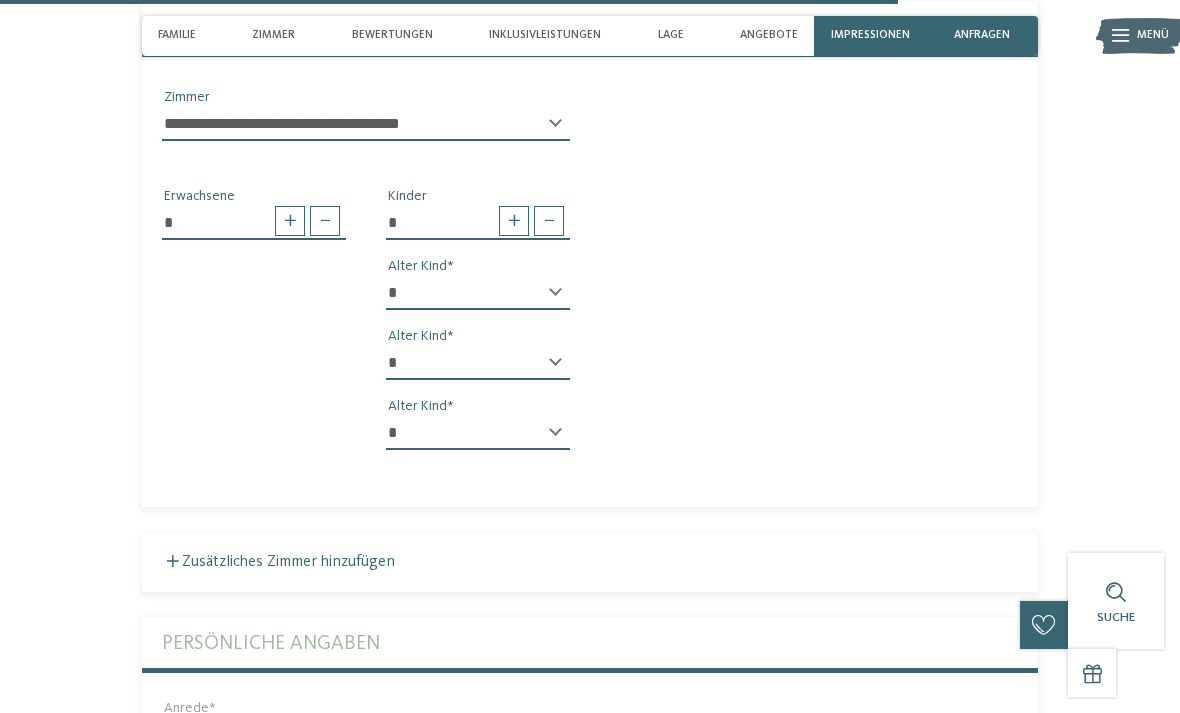 click on "* * * * * * * * * * * ** ** ** ** ** ** ** **" at bounding box center (478, 363) 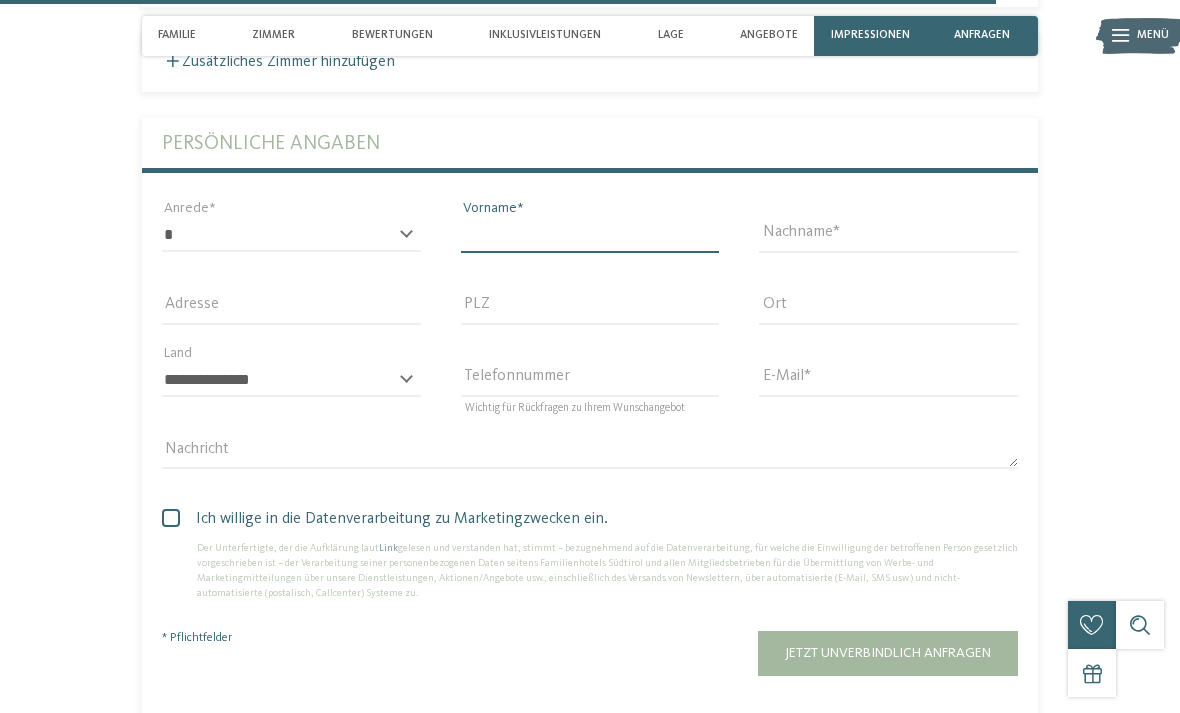 click on "Vorname" at bounding box center [590, 235] 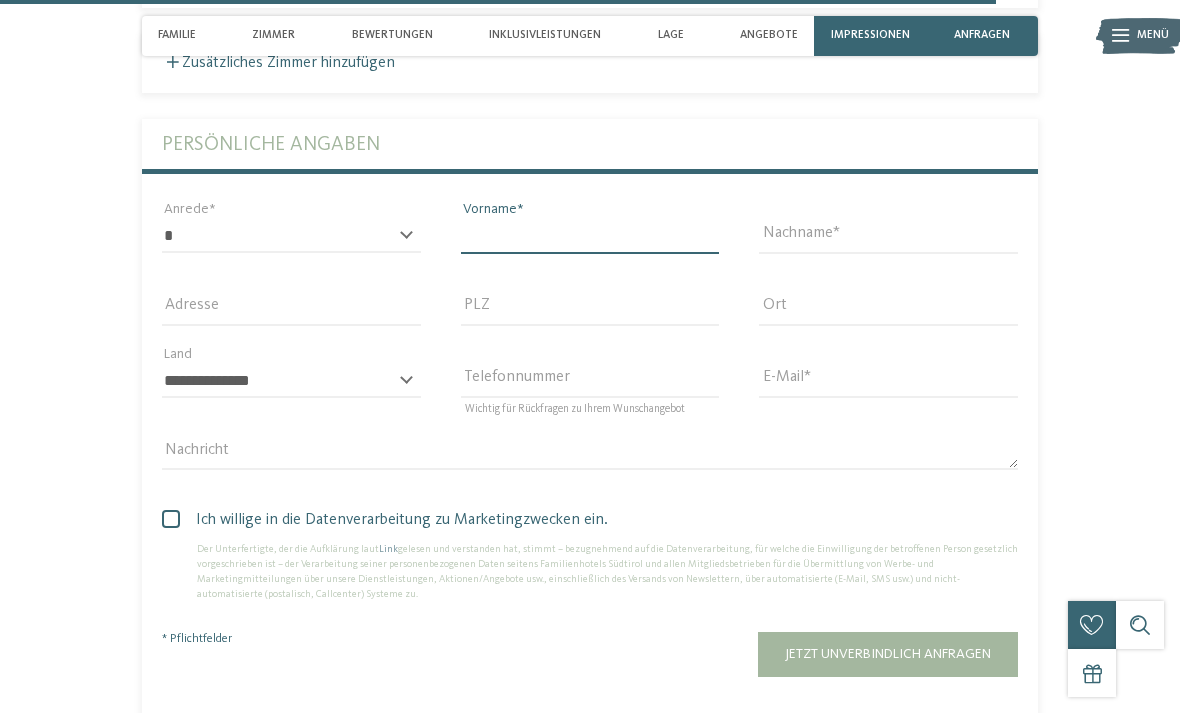 type on "****" 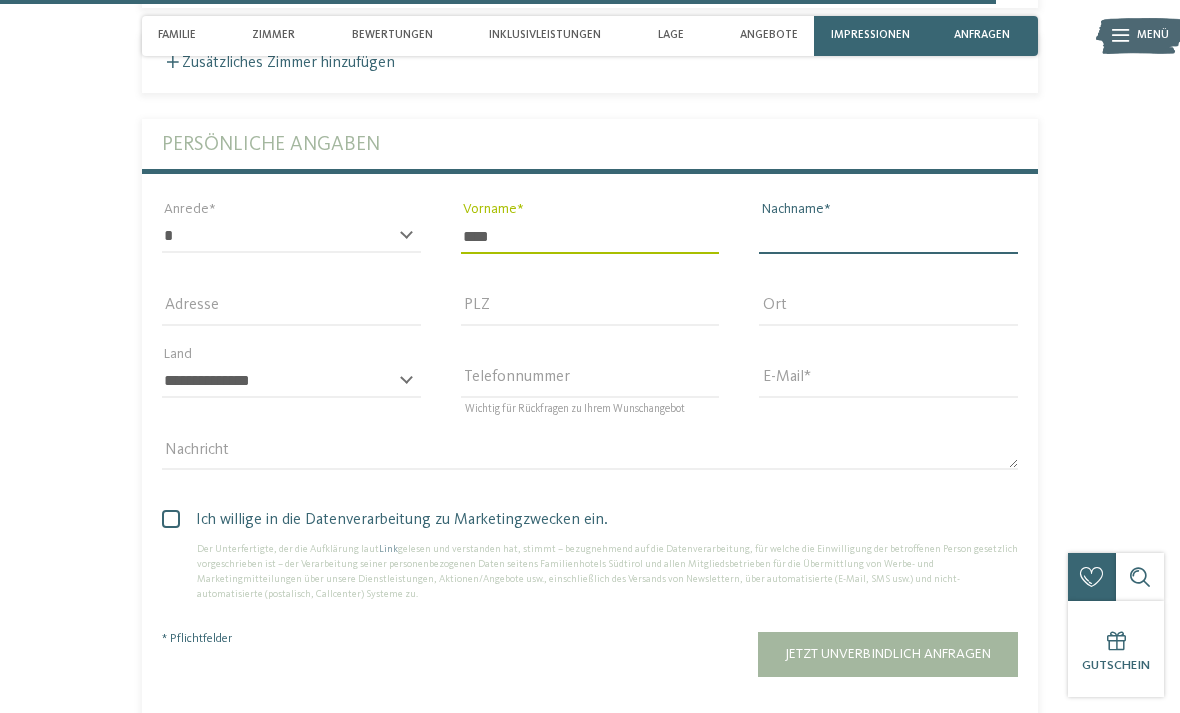 type on "**********" 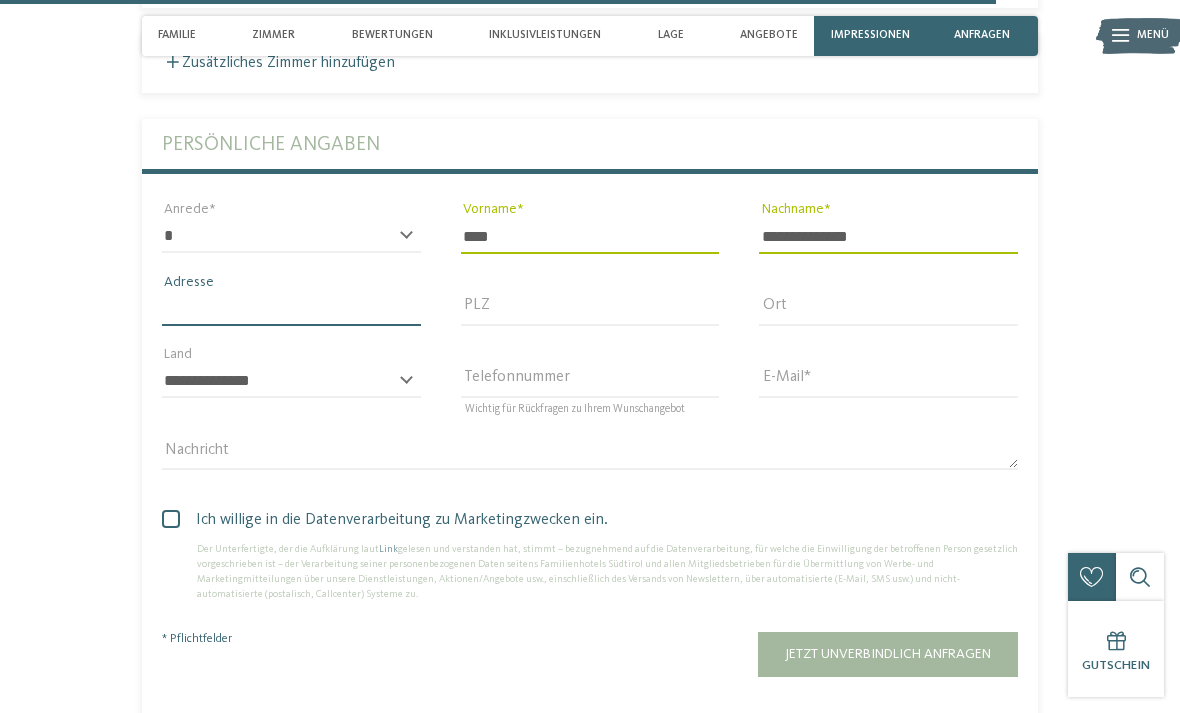 type on "**********" 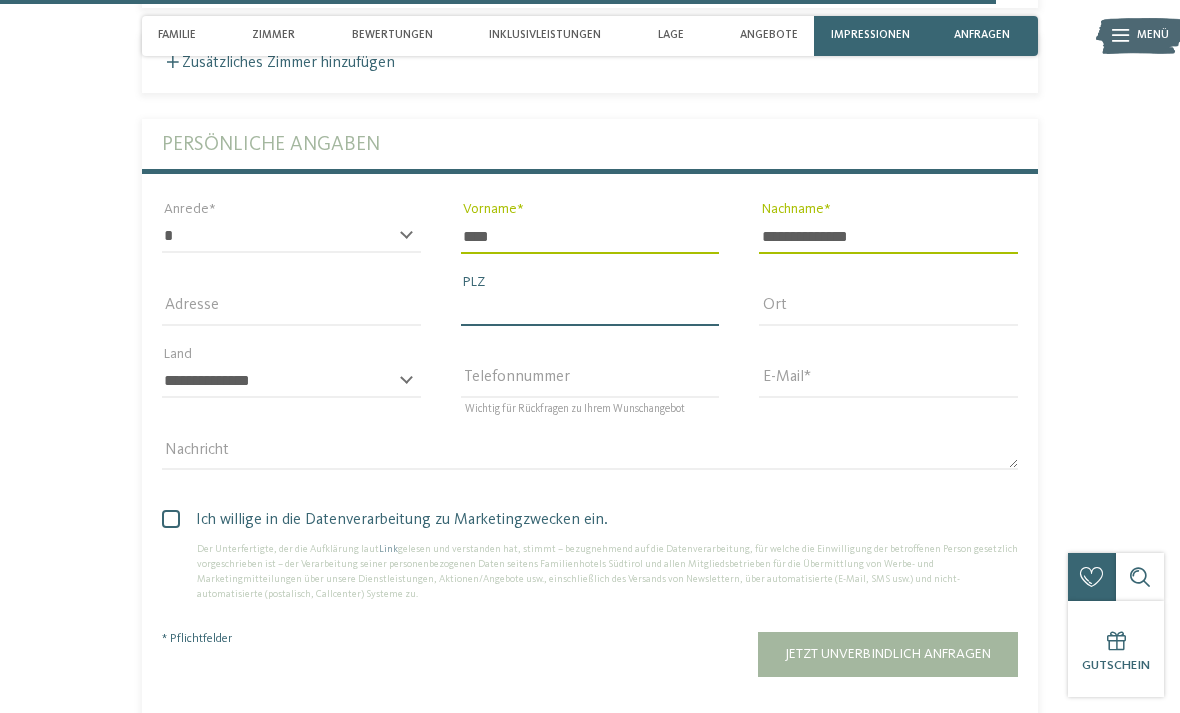 type on "*****" 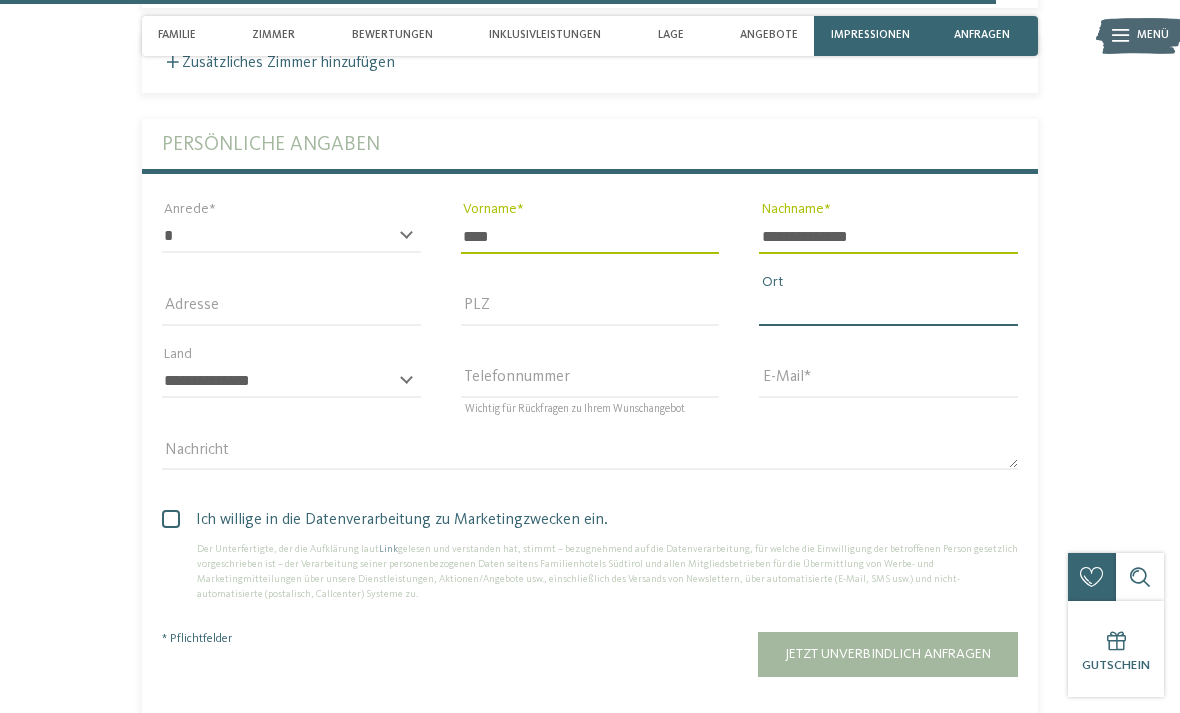 type on "*******" 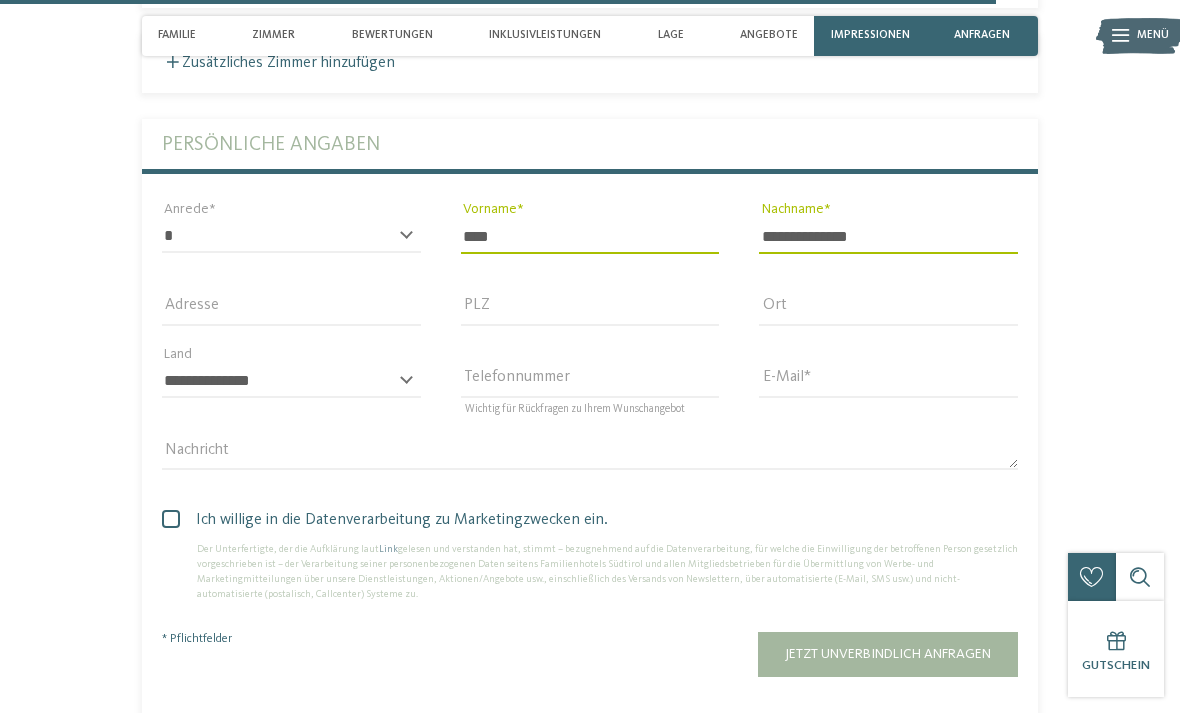 select on "**" 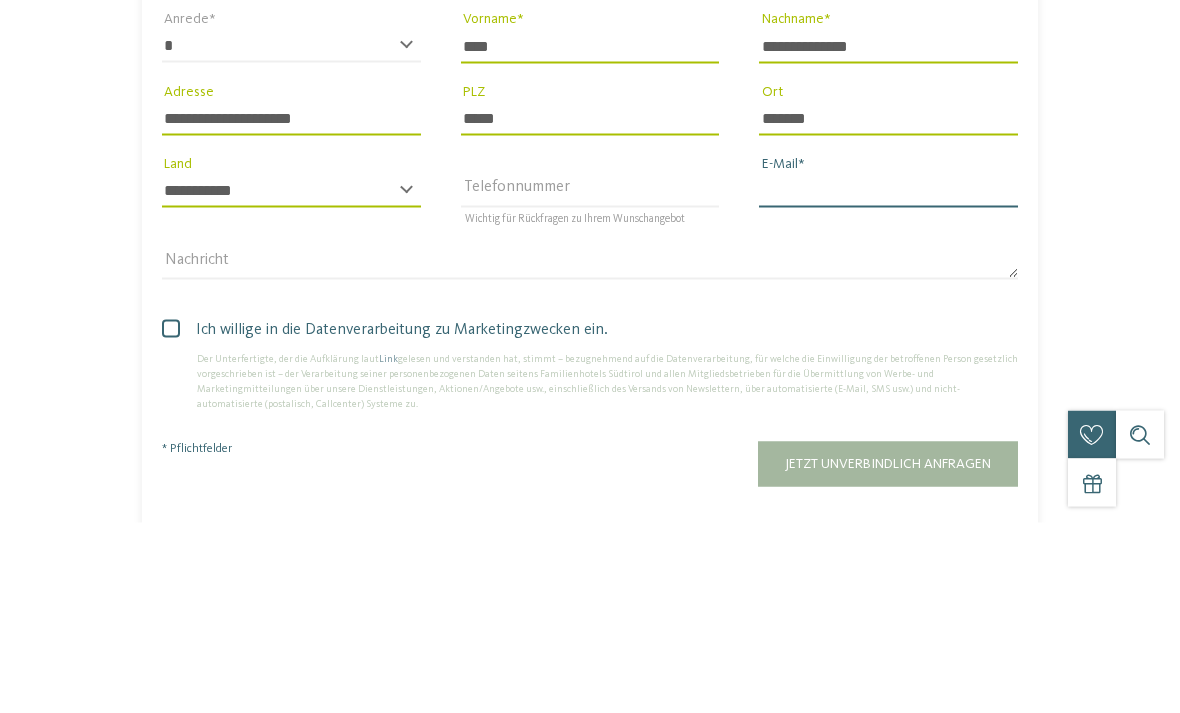 click on "E-Mail" at bounding box center (888, 381) 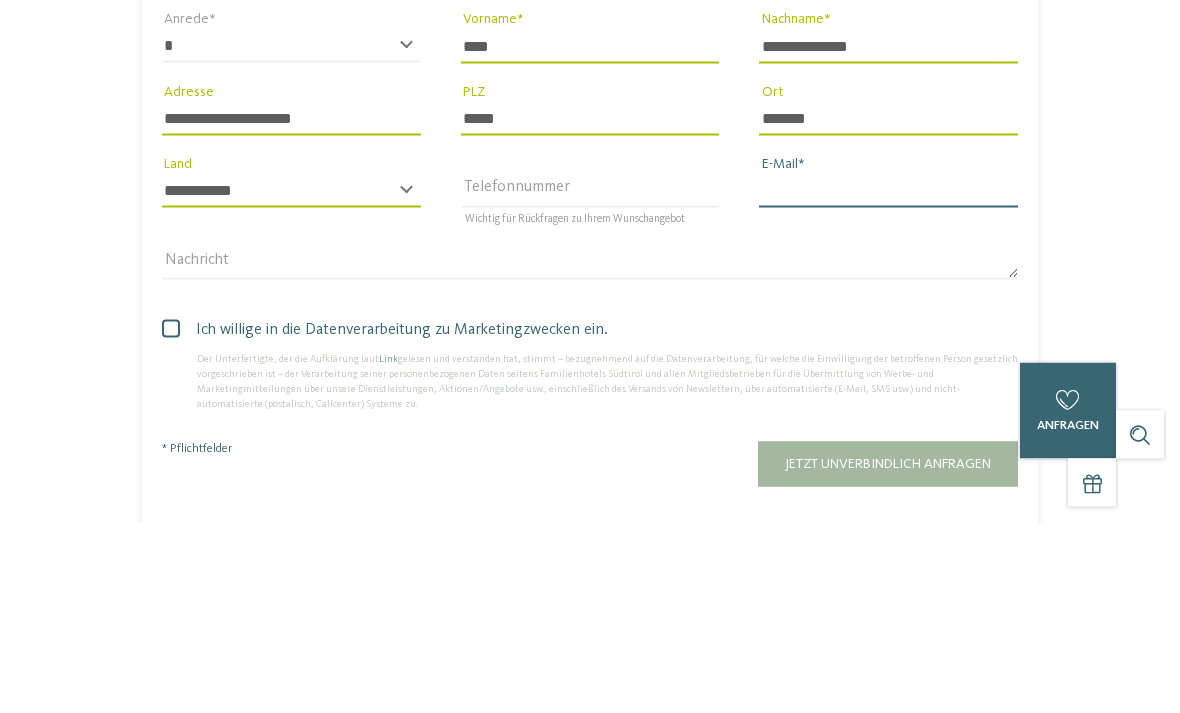 type on "**********" 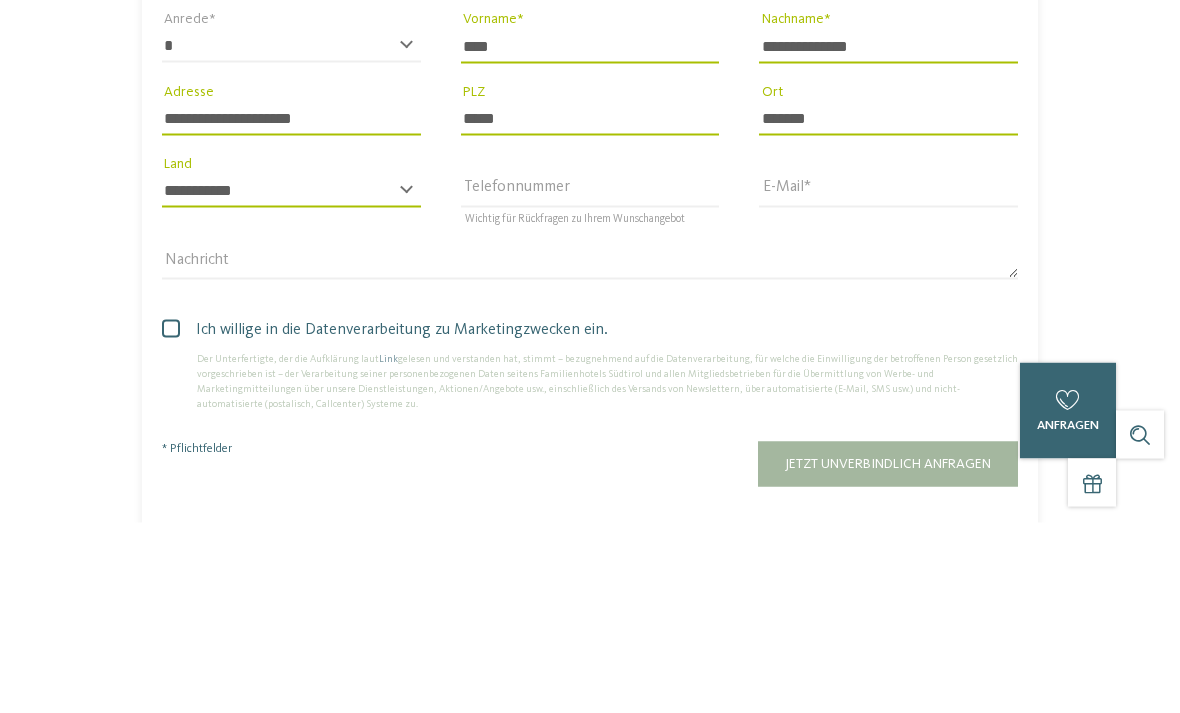 scroll, scrollTop: 5238, scrollLeft: 0, axis: vertical 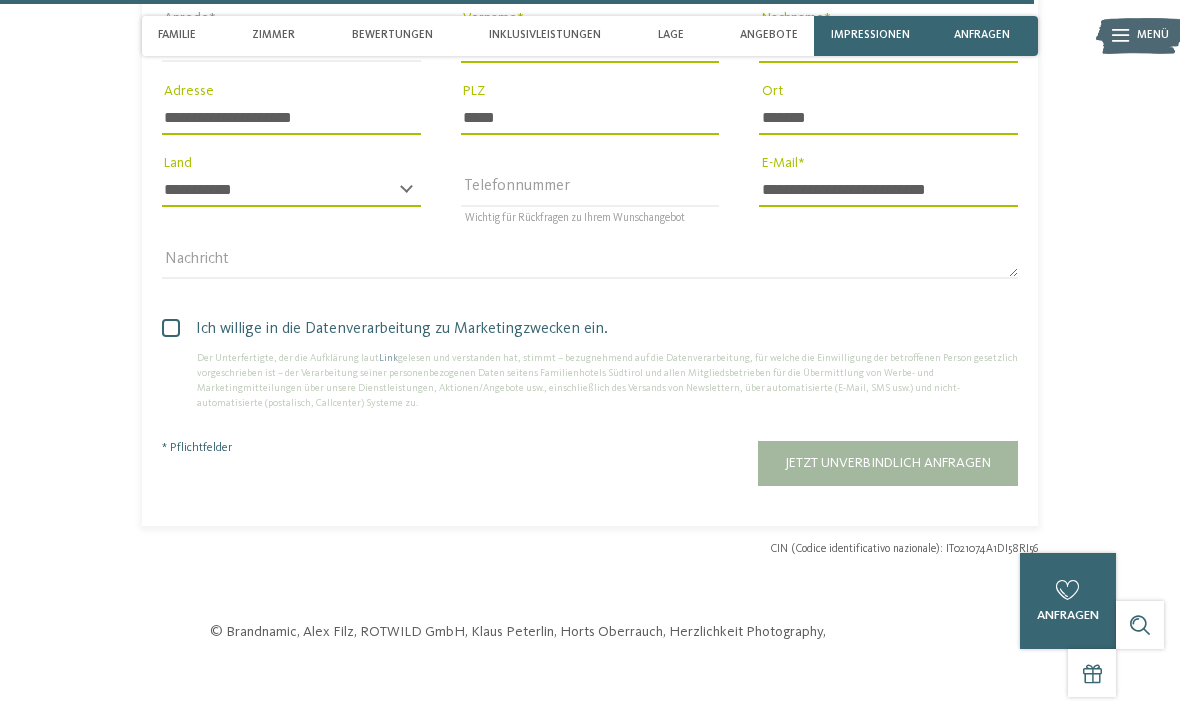 click at bounding box center (171, 328) 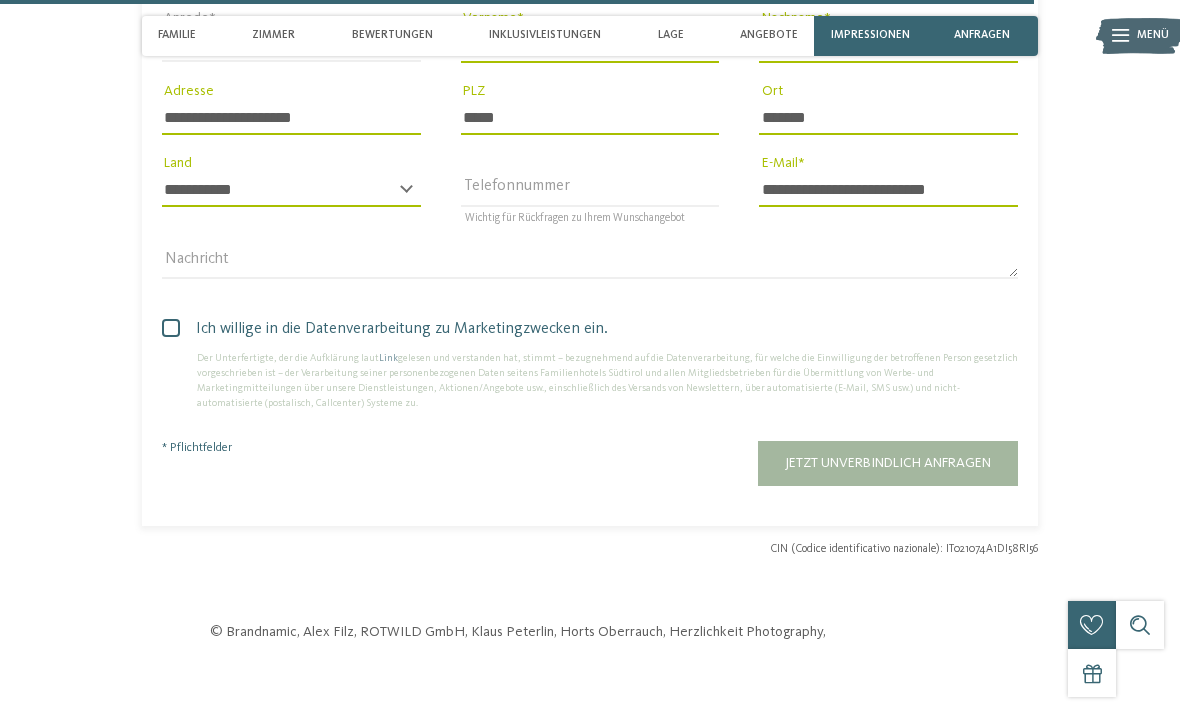 click on "Jetzt unverbindlich anfragen" at bounding box center [888, 463] 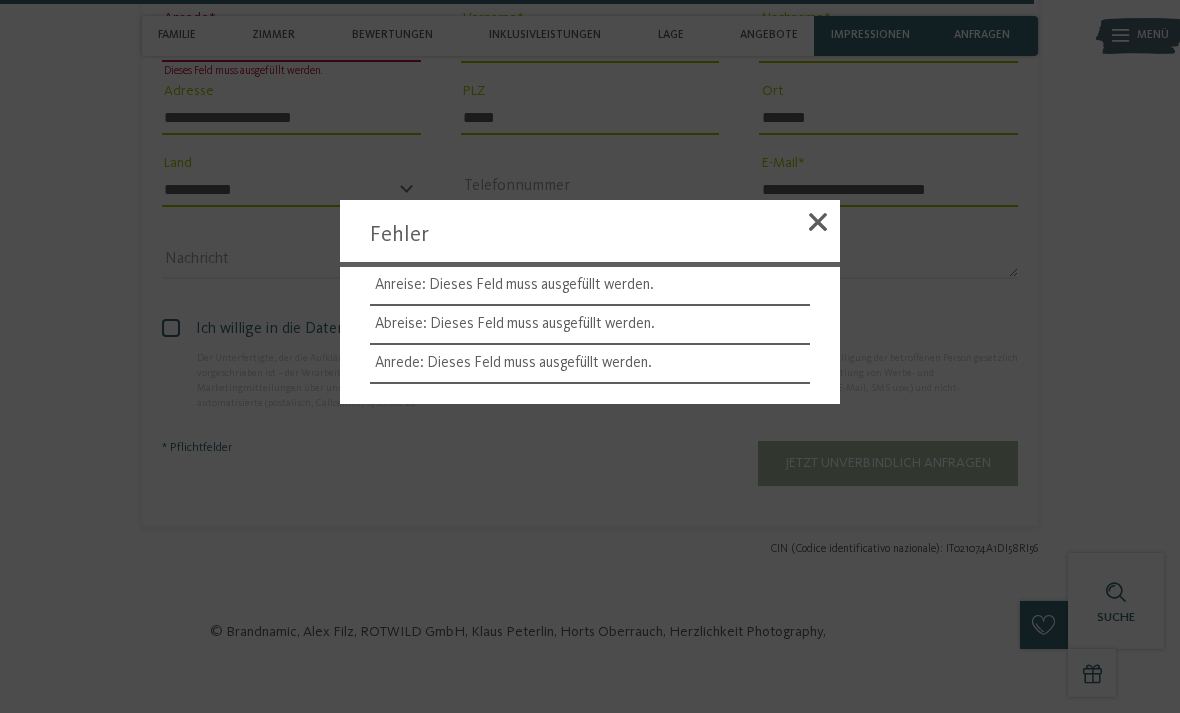 click at bounding box center [818, 222] 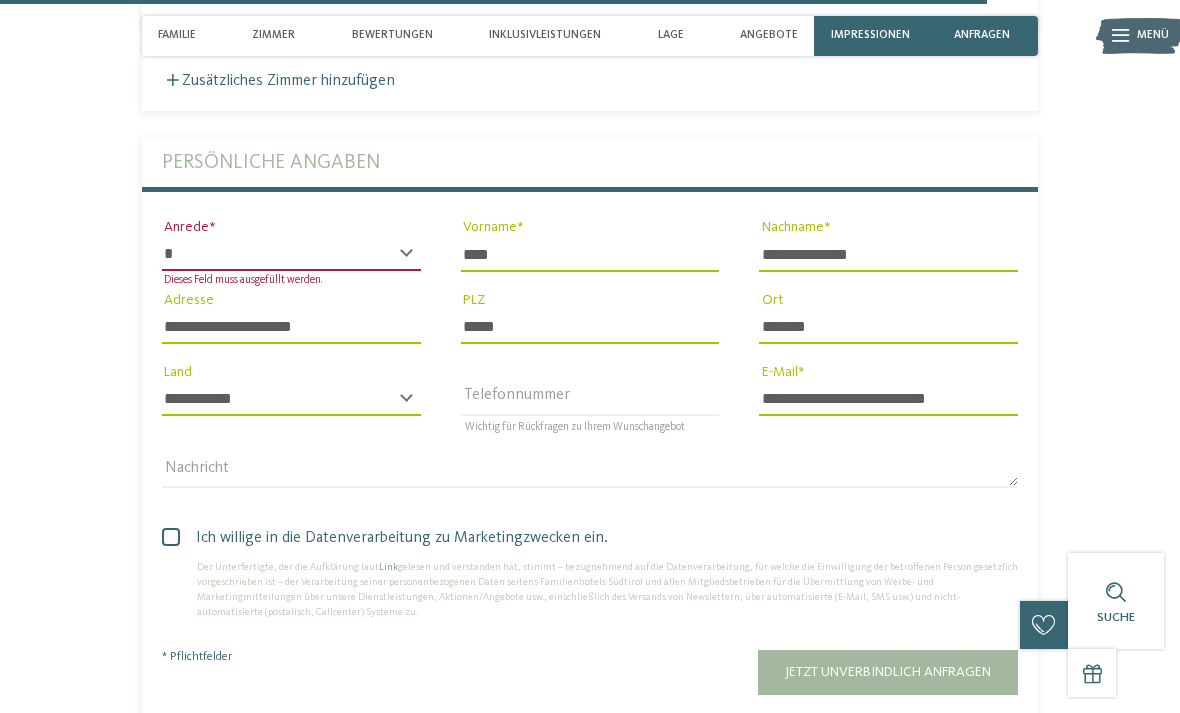 scroll, scrollTop: 5028, scrollLeft: 0, axis: vertical 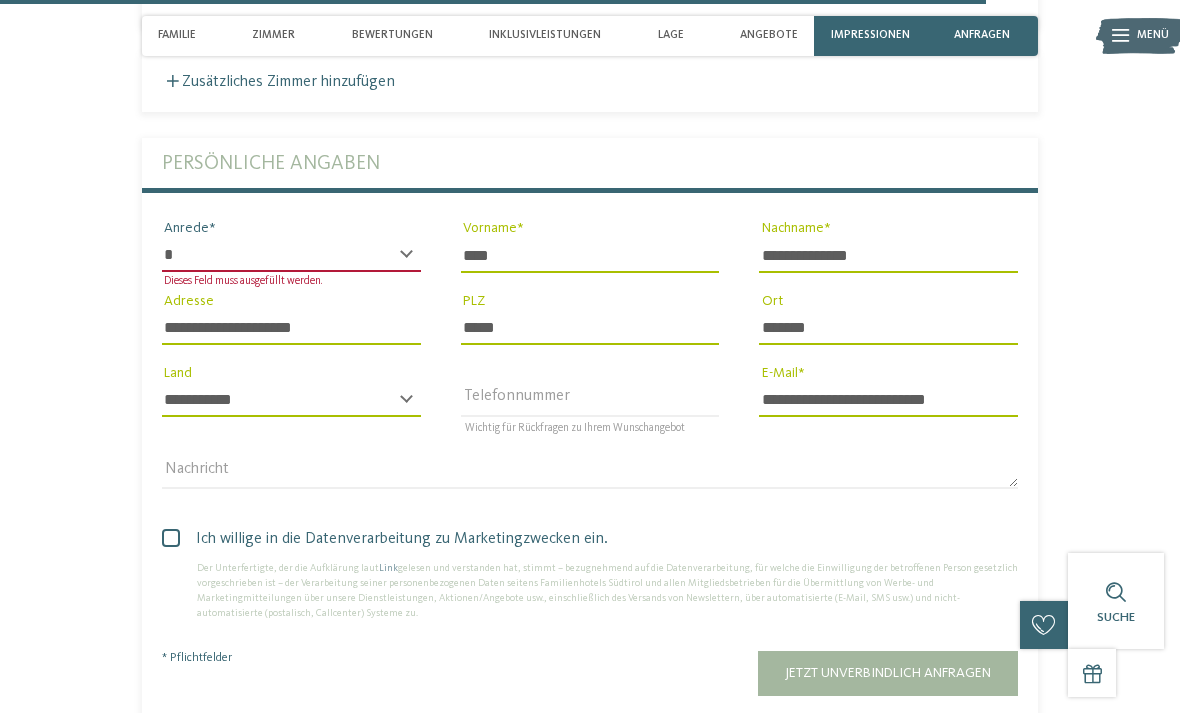 click on "* **** **** ******* ******" at bounding box center (291, 255) 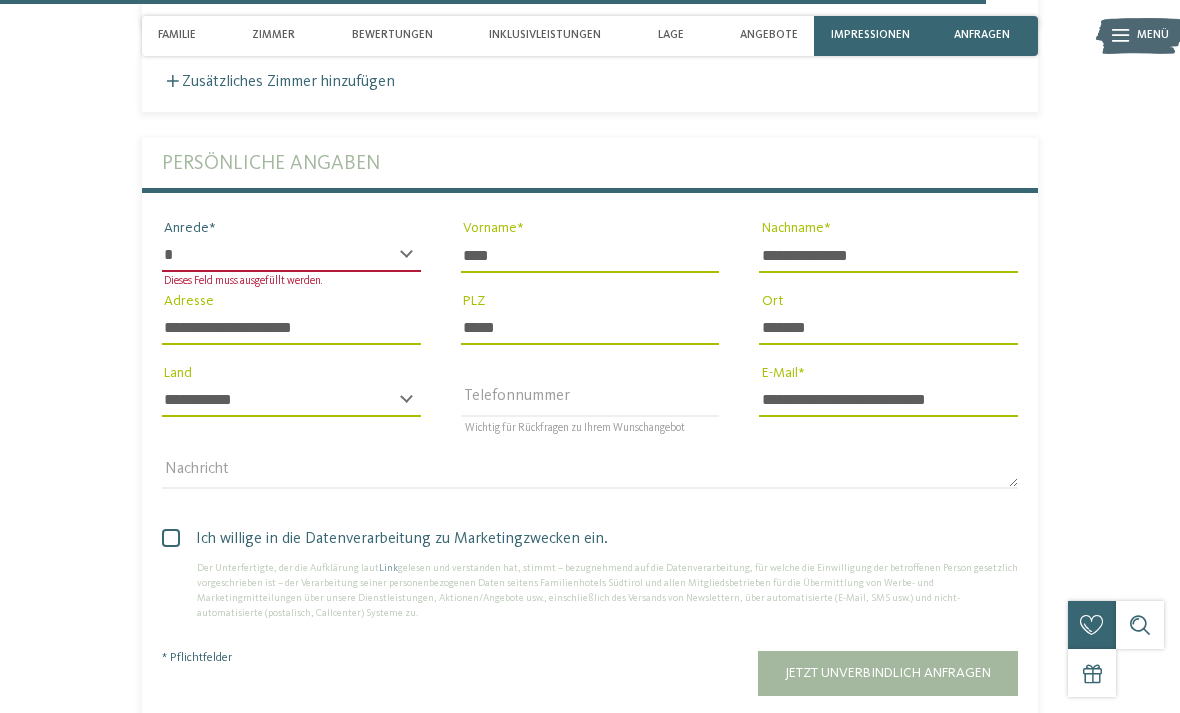 select on "*" 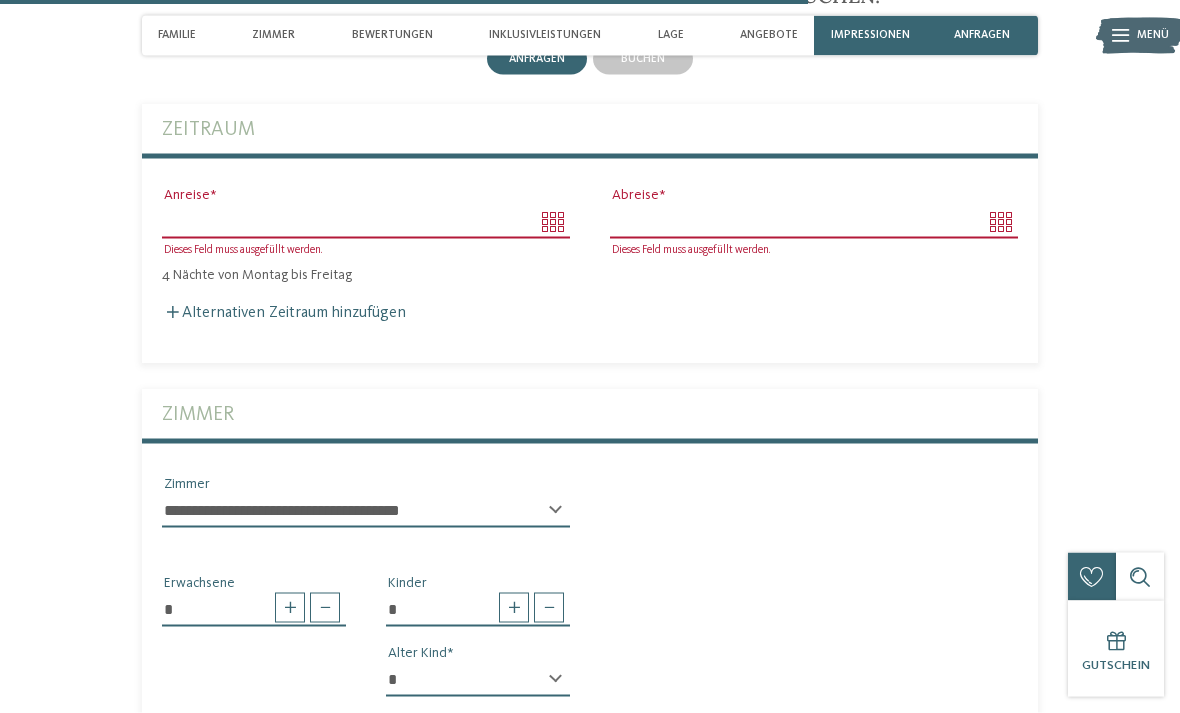 click on "Anreise" at bounding box center (366, 222) 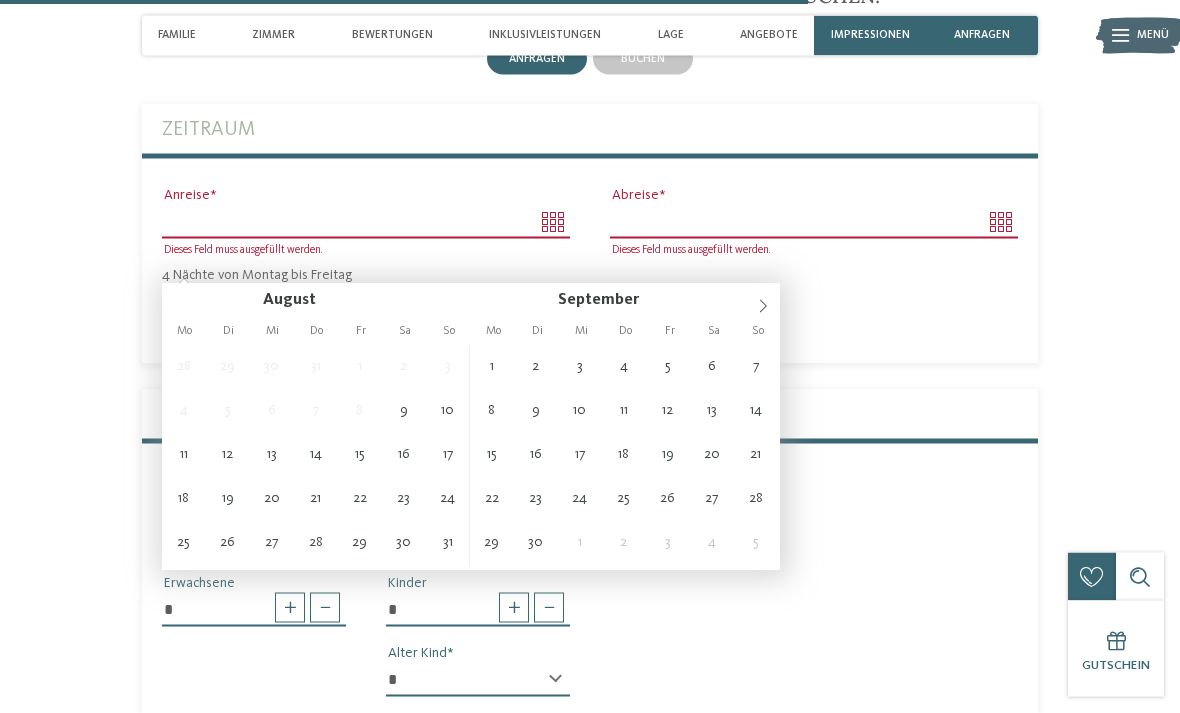 scroll, scrollTop: 4162, scrollLeft: 0, axis: vertical 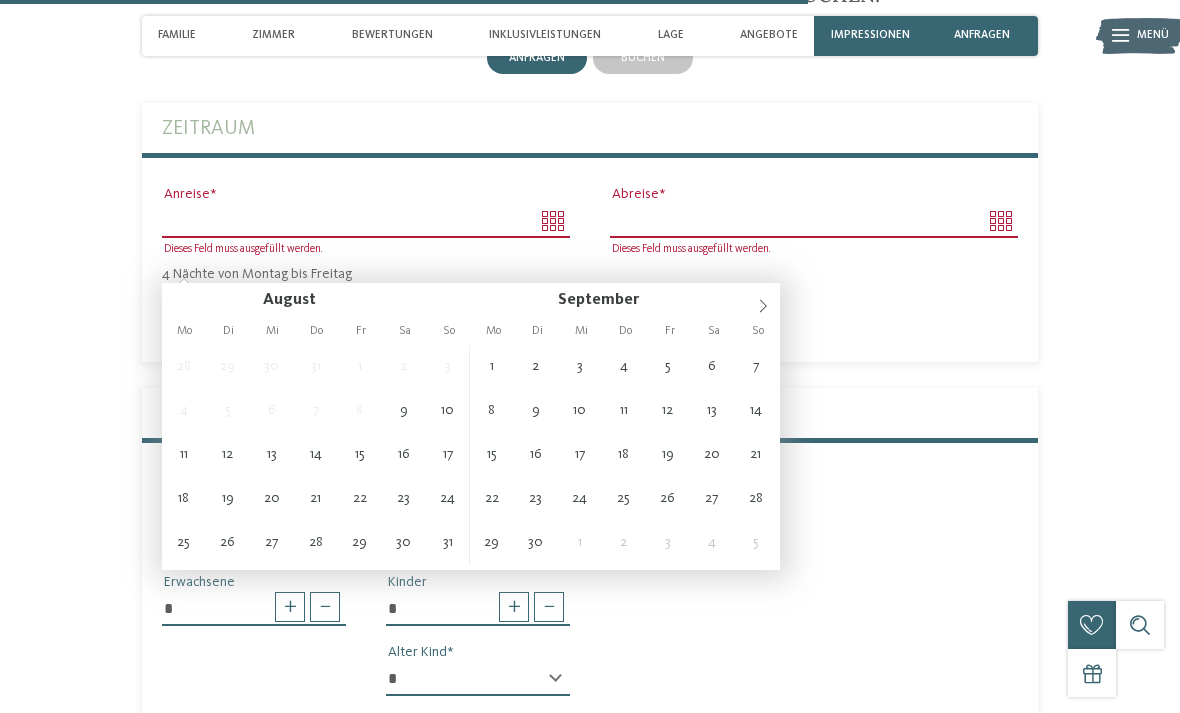 type on "**********" 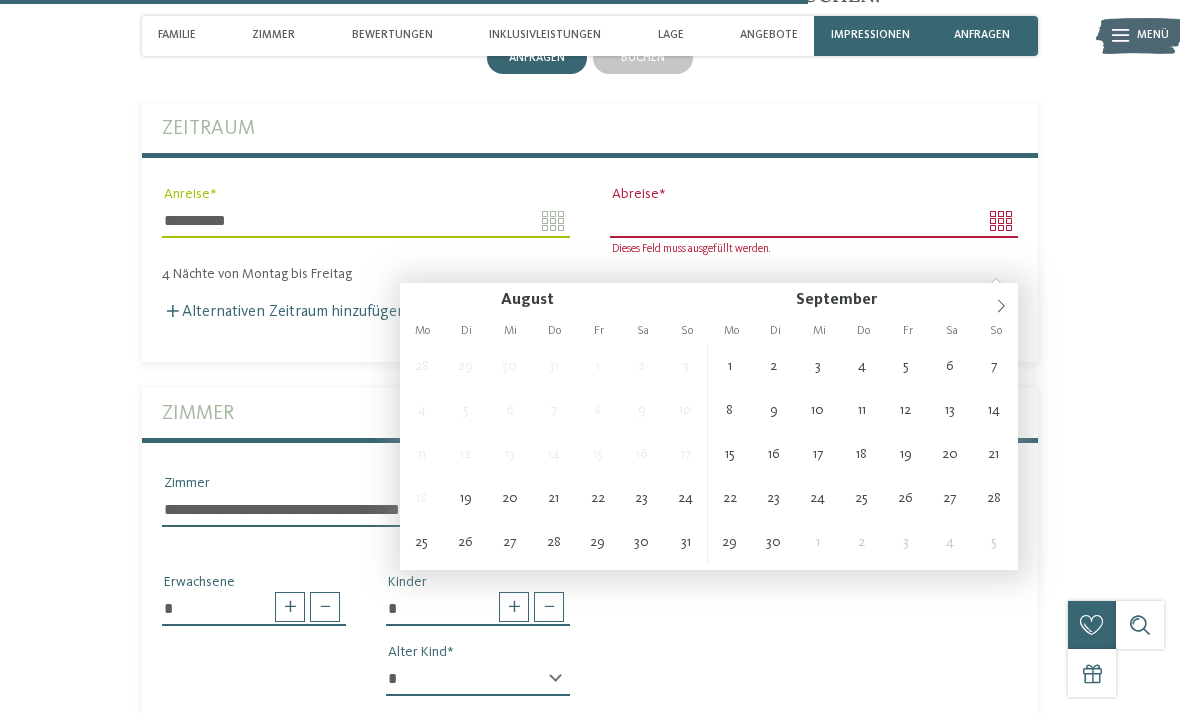 type on "**********" 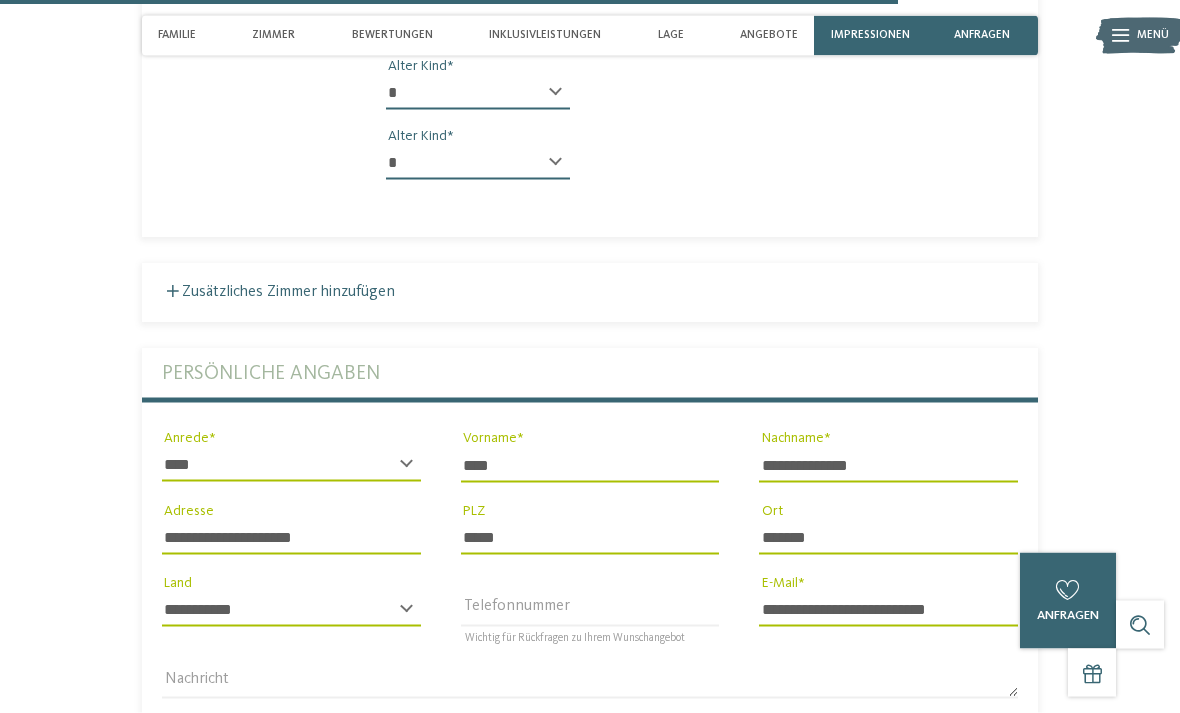 type 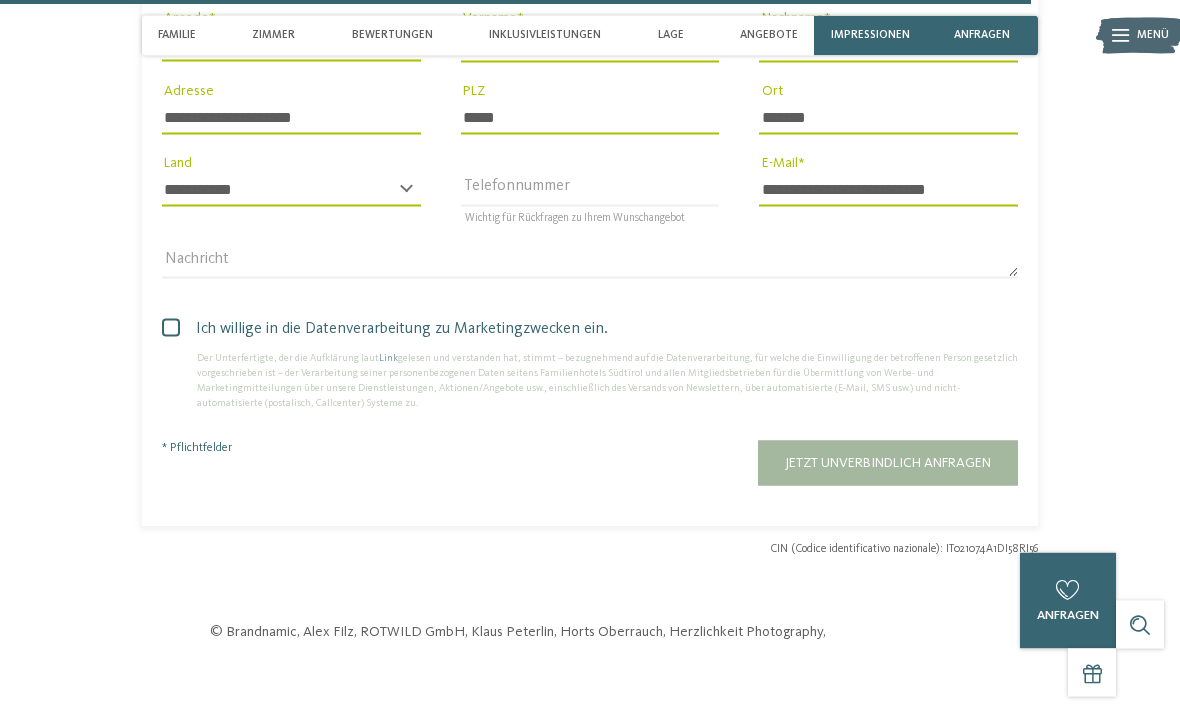 scroll, scrollTop: 5278, scrollLeft: 0, axis: vertical 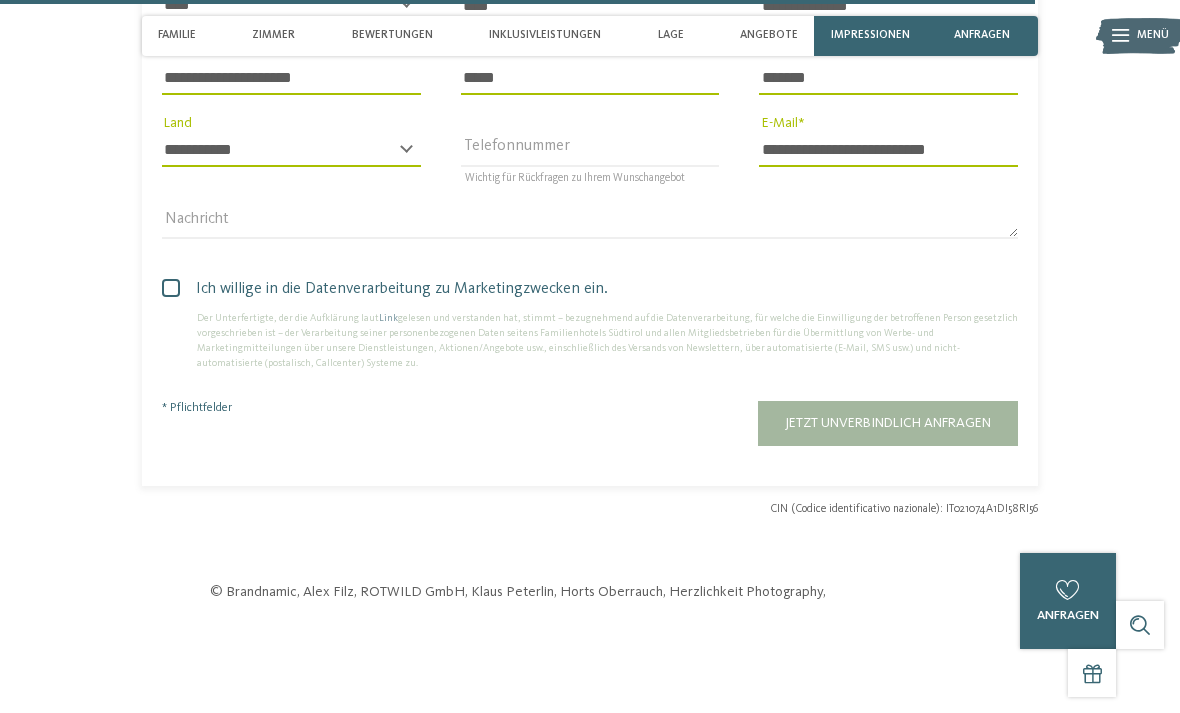 click on "Jetzt unverbindlich anfragen" at bounding box center (888, 423) 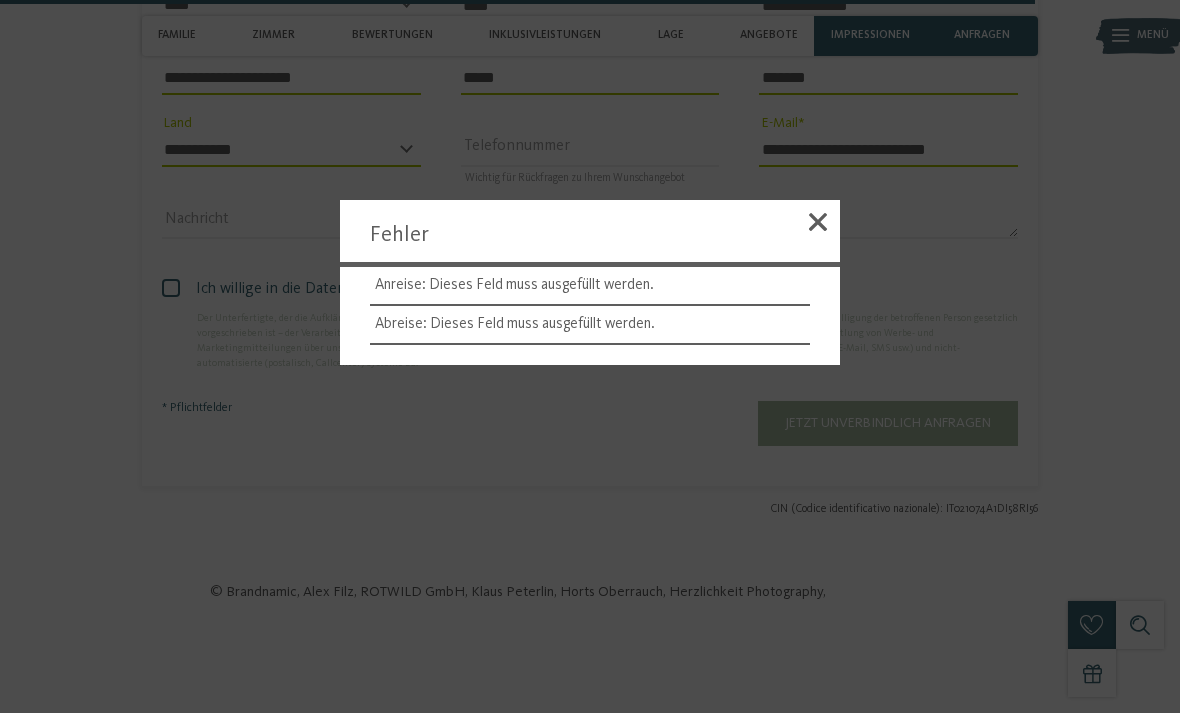 click at bounding box center [818, 225] 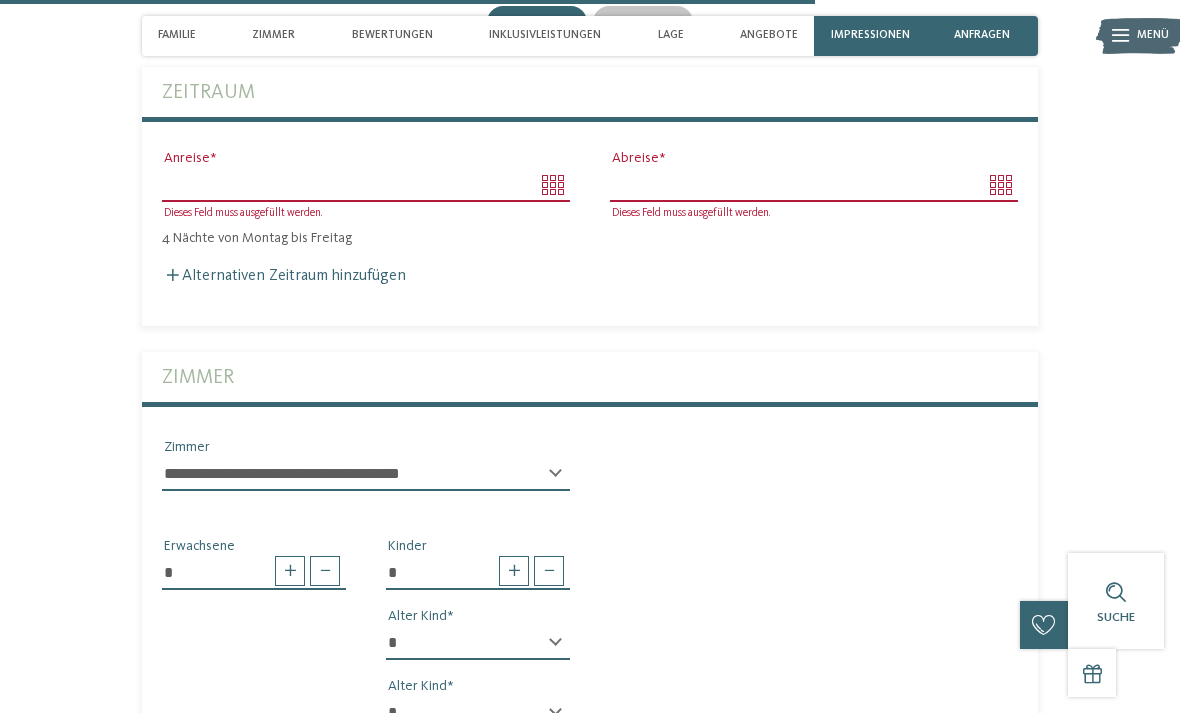 scroll, scrollTop: 4184, scrollLeft: 0, axis: vertical 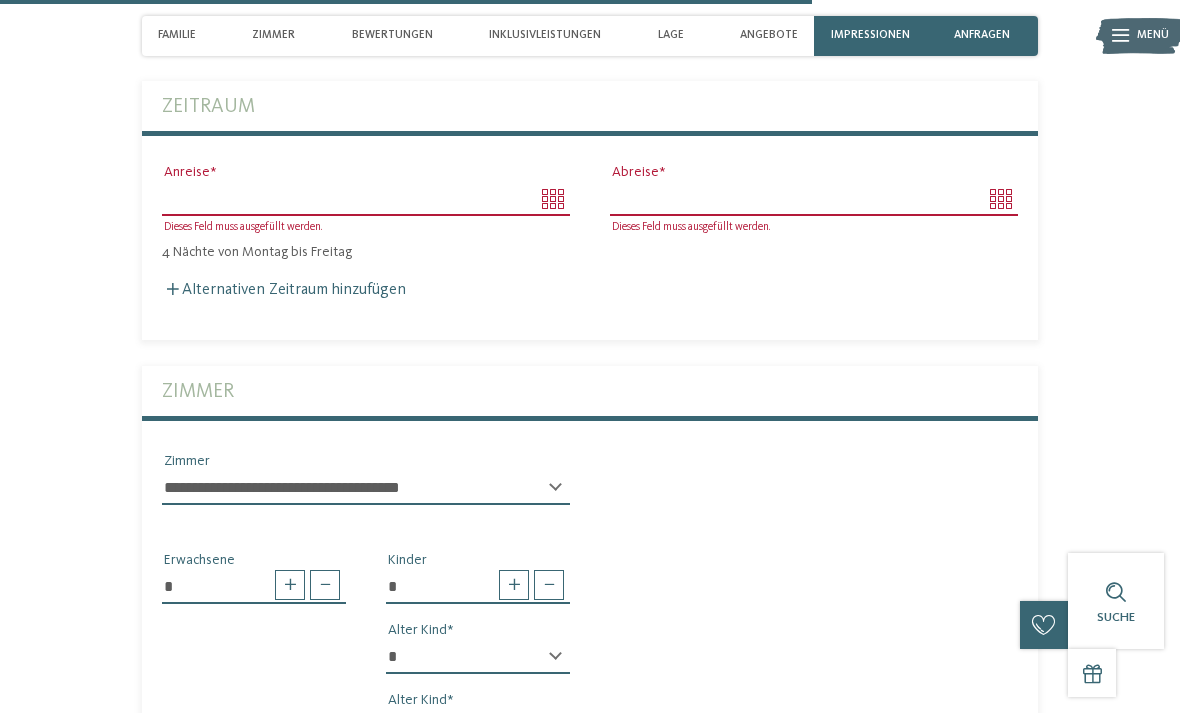 click on "Anreise" at bounding box center (366, 199) 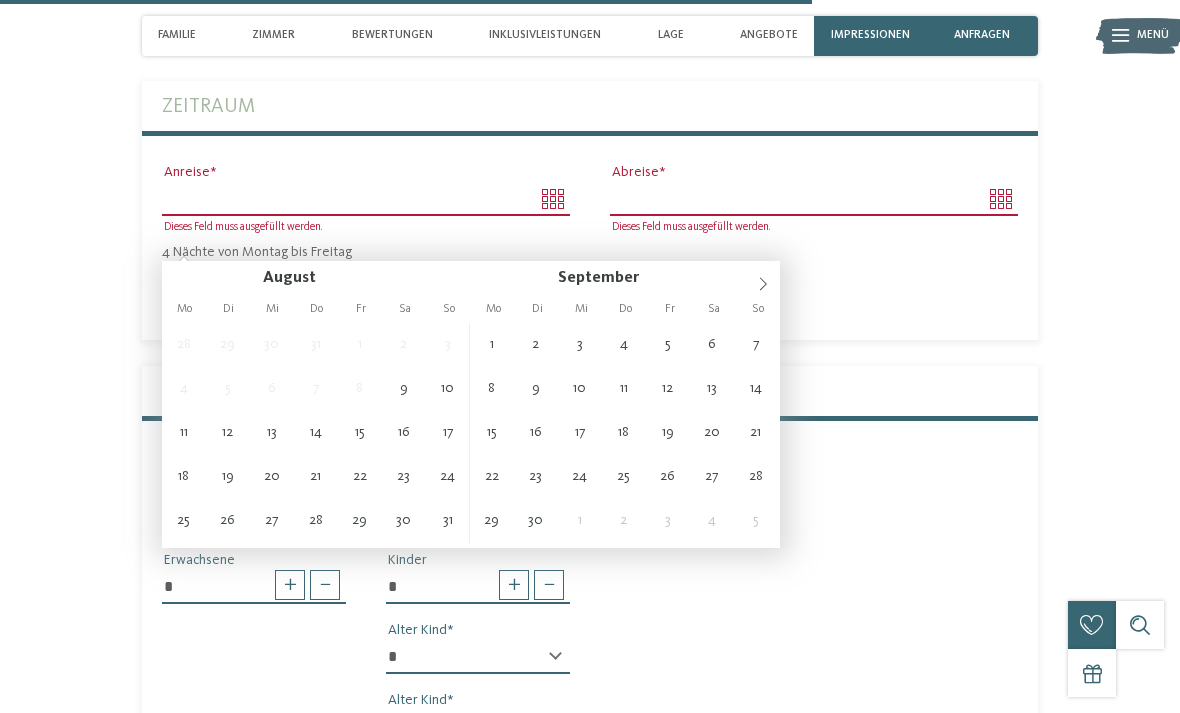type on "**********" 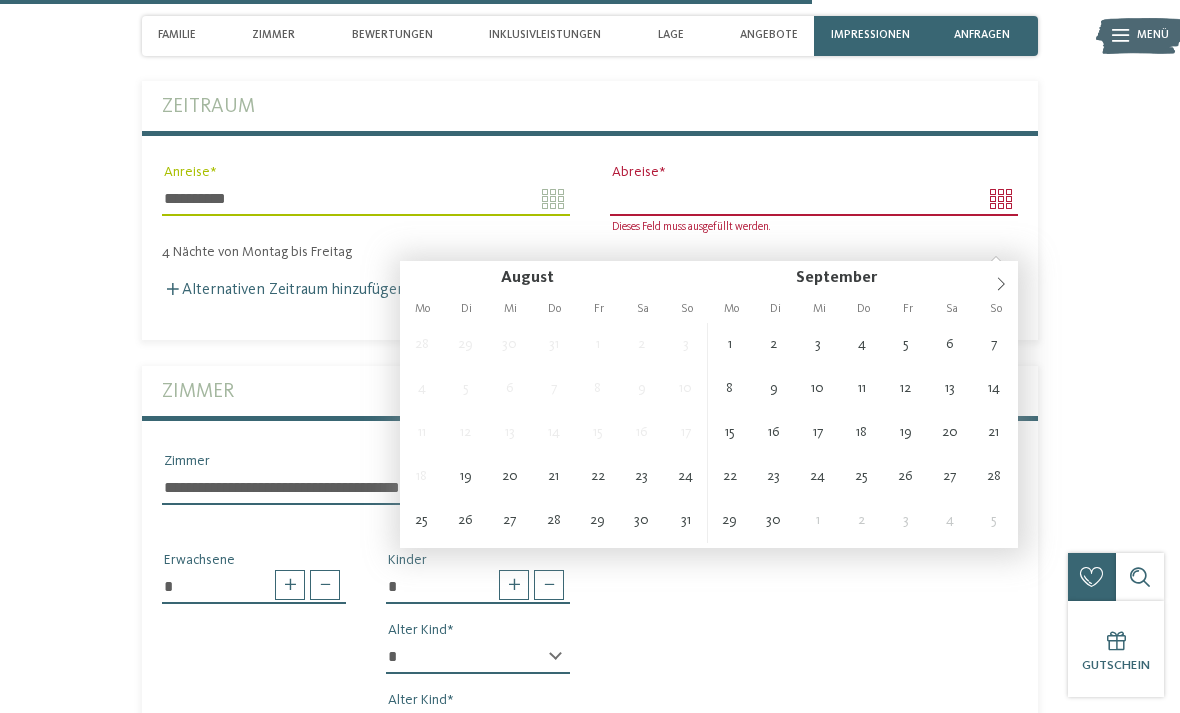 type on "**********" 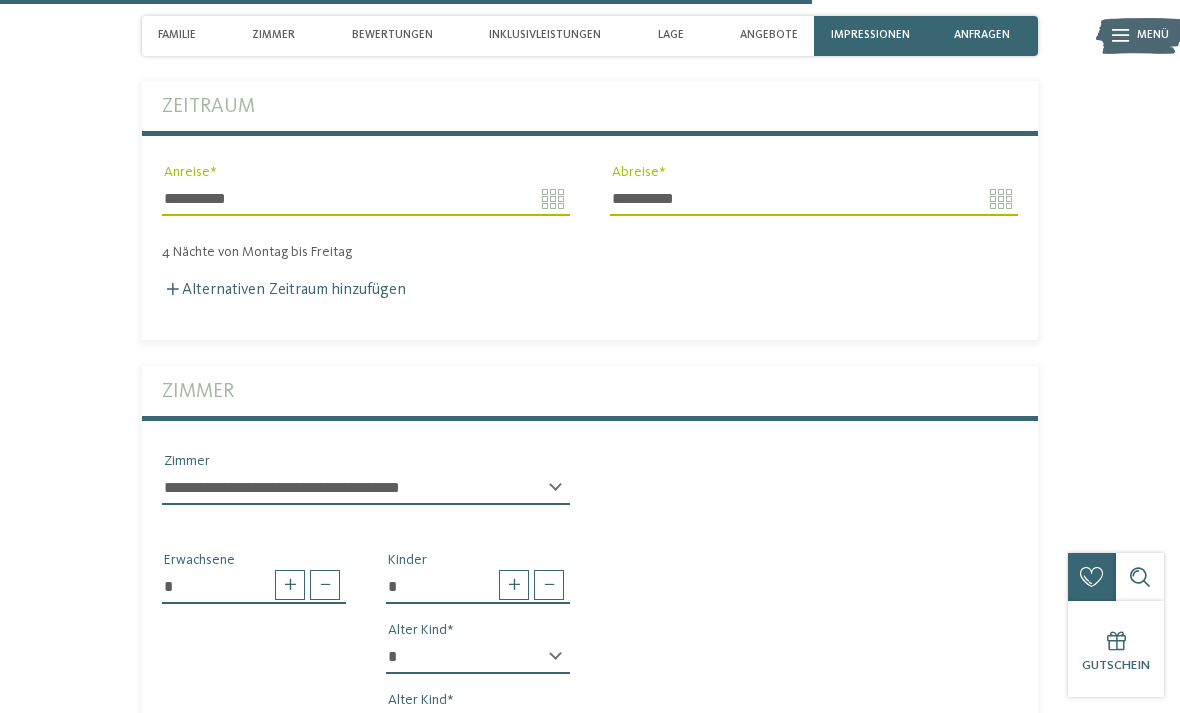 click on "**********" at bounding box center [590, 830] 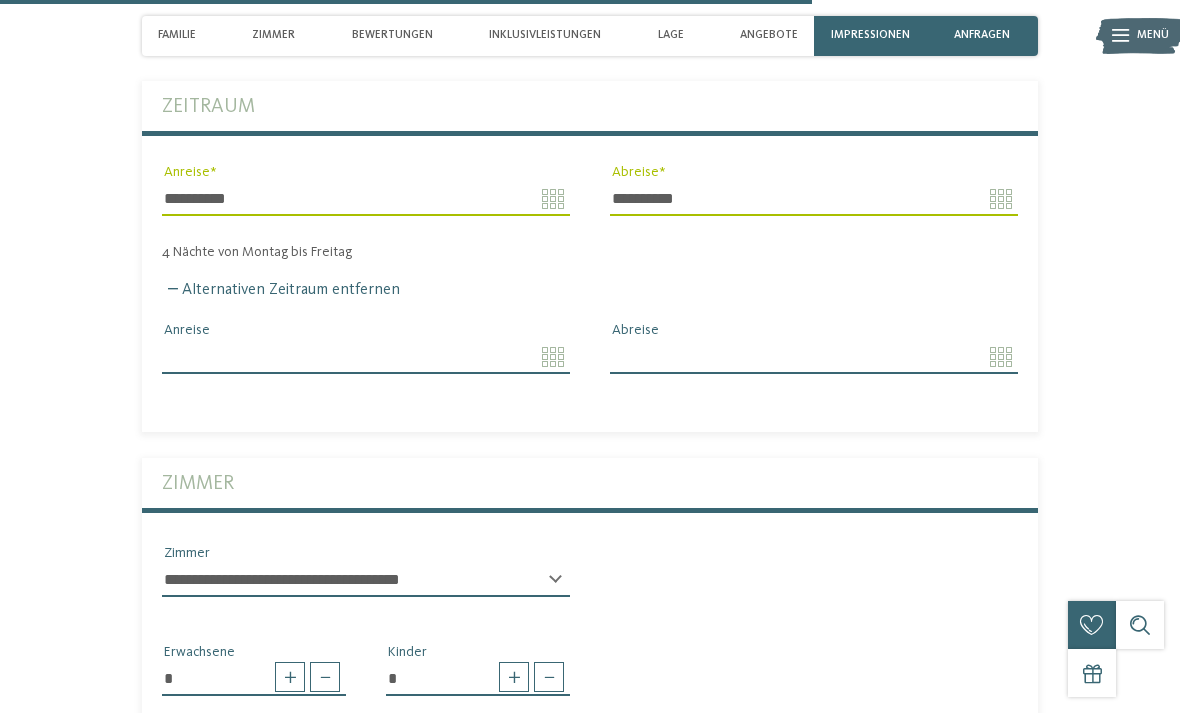 click on "Jetzt unverbindlich anfragen oder gleich buchen!
anfragen
buchen 4" at bounding box center [590, 832] 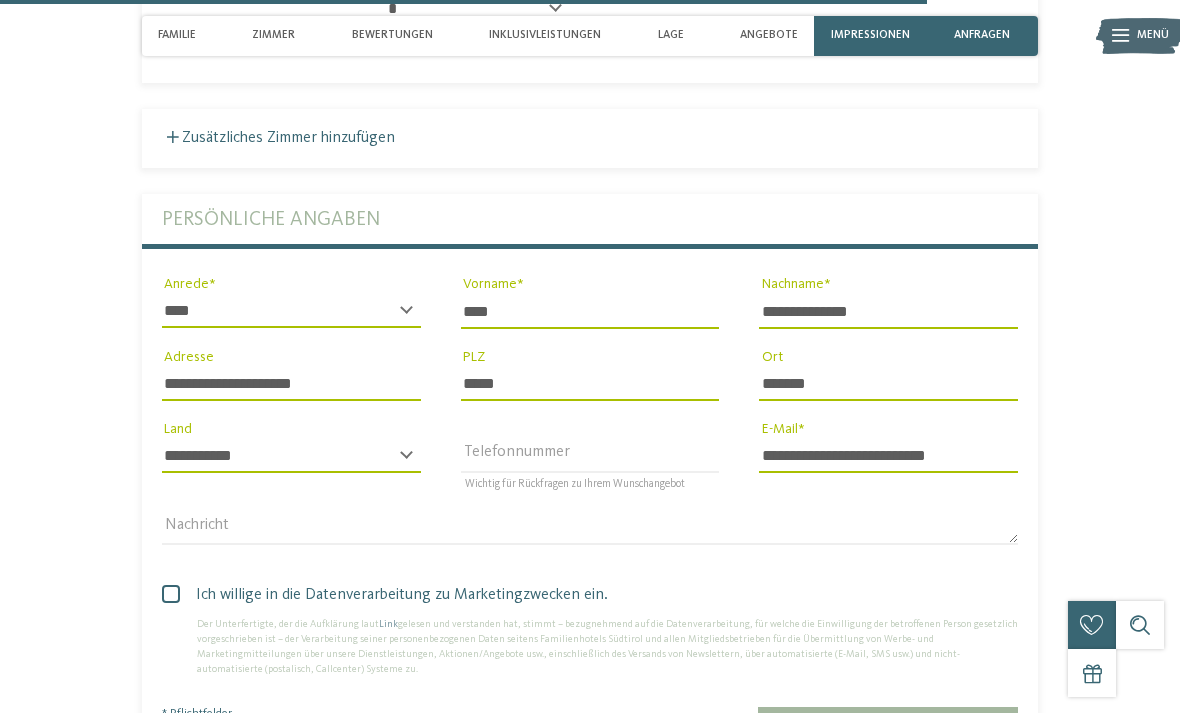 type 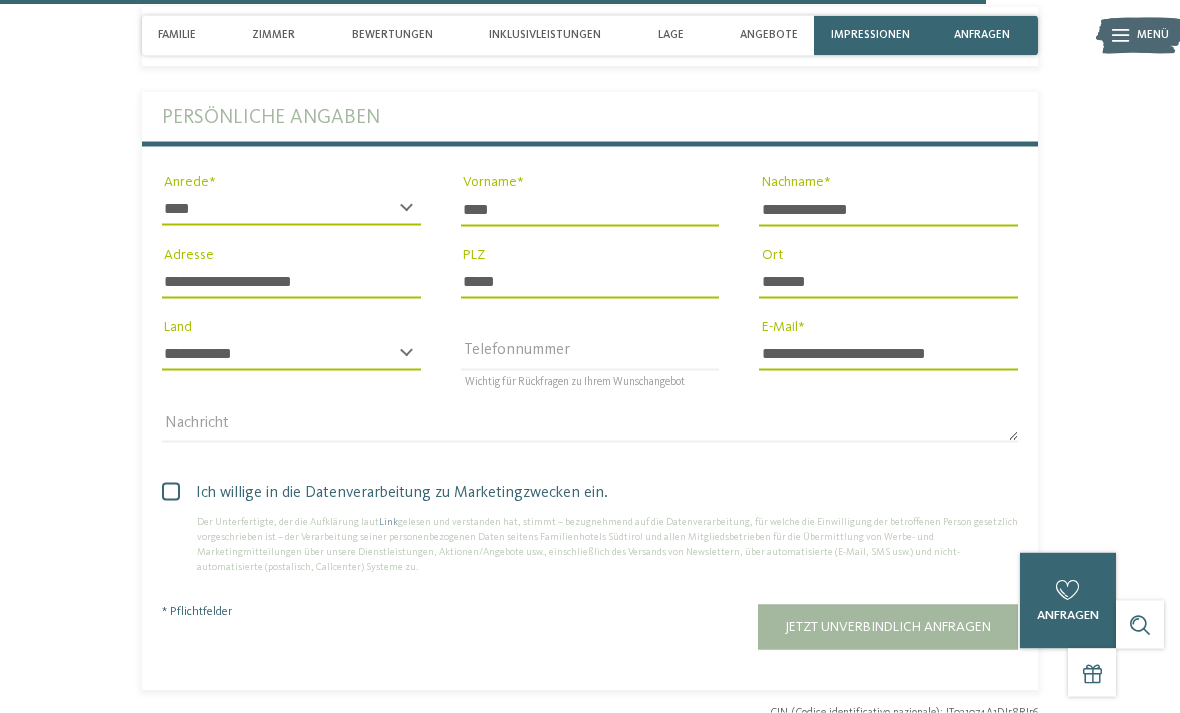 scroll, scrollTop: 5076, scrollLeft: 0, axis: vertical 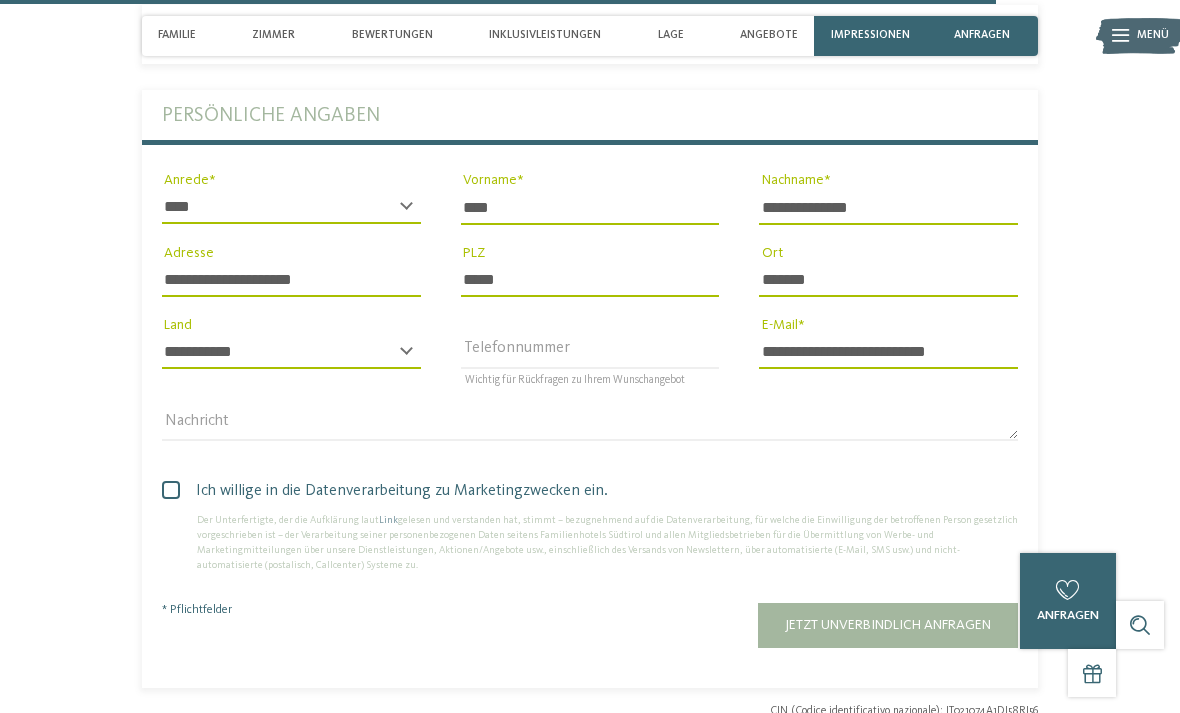 click on "Jetzt unverbindlich anfragen" at bounding box center [888, 625] 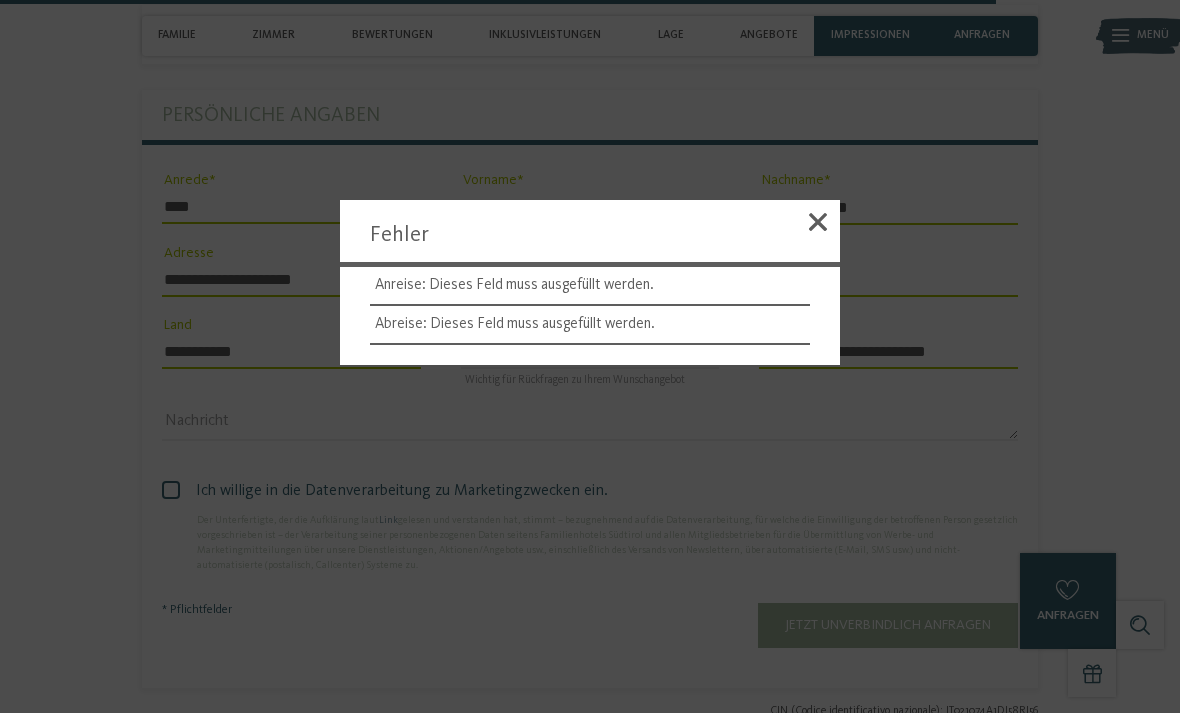click at bounding box center [818, 222] 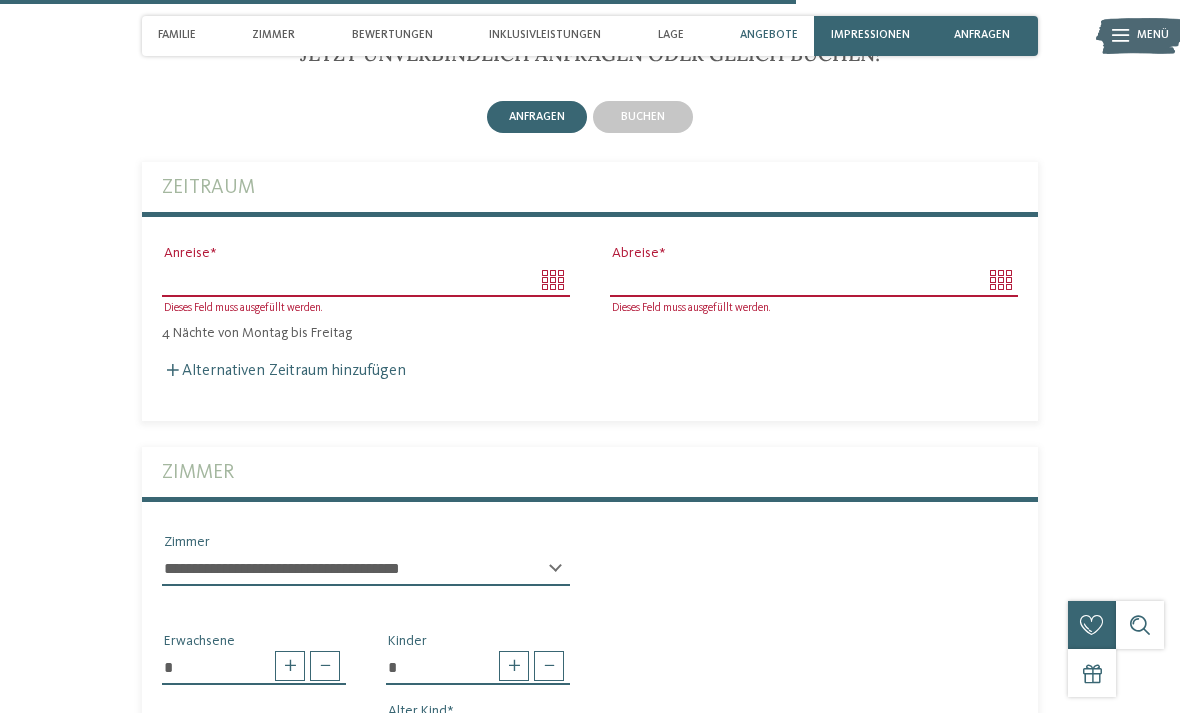 scroll, scrollTop: 4101, scrollLeft: 0, axis: vertical 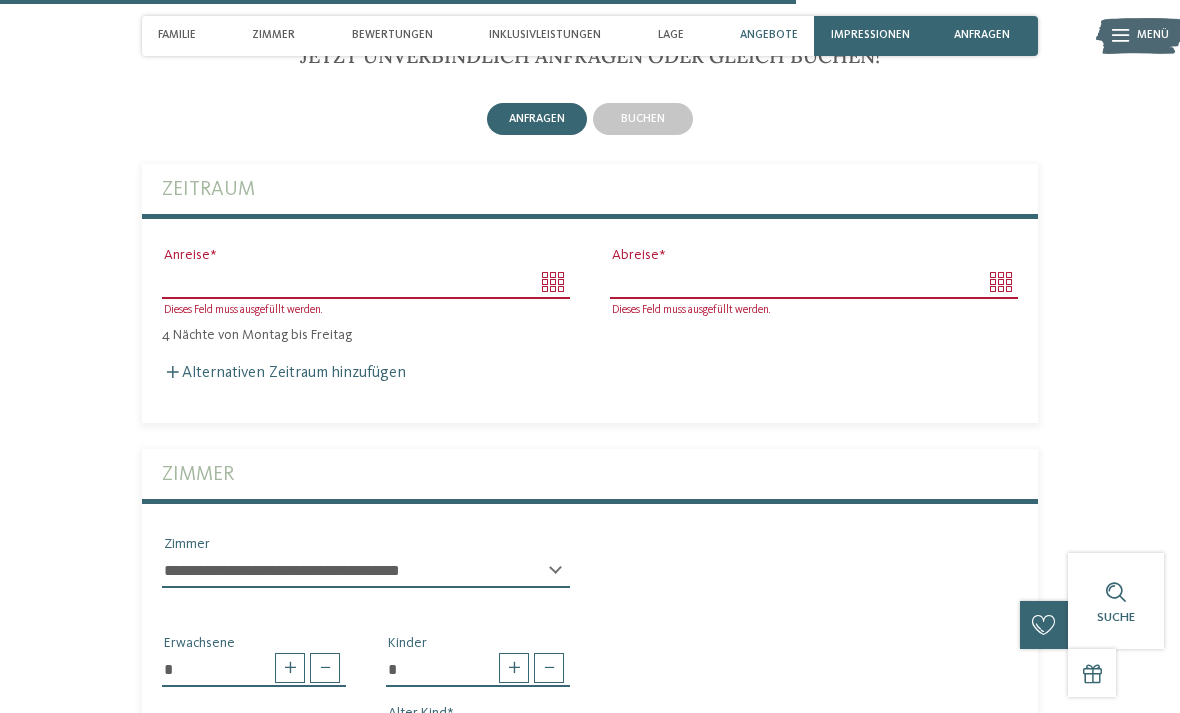 click on "buchen" at bounding box center [643, 119] 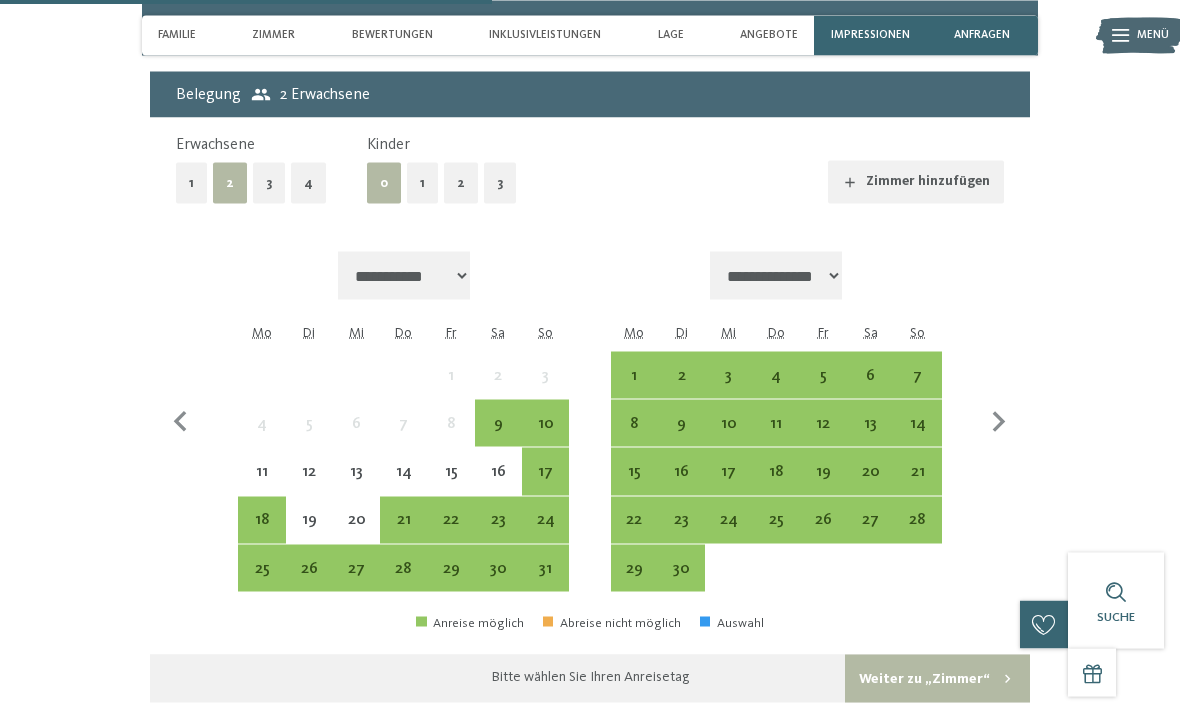 scroll, scrollTop: 4288, scrollLeft: 0, axis: vertical 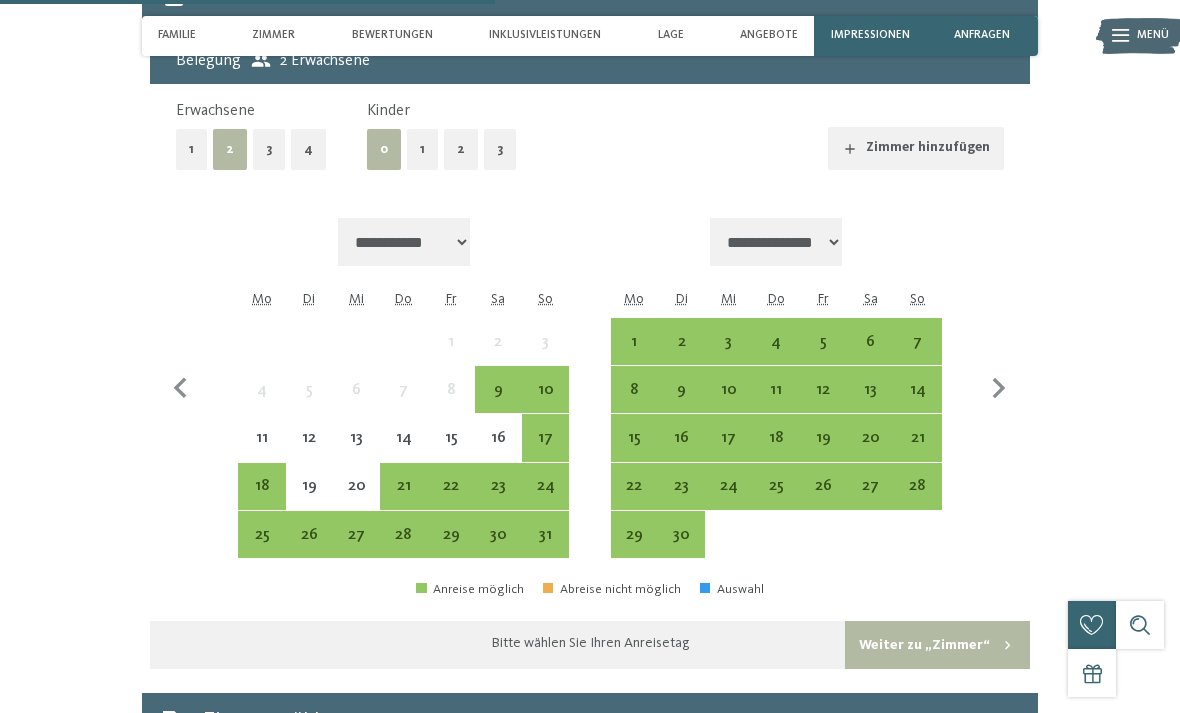 click on "18" at bounding box center (261, 499) 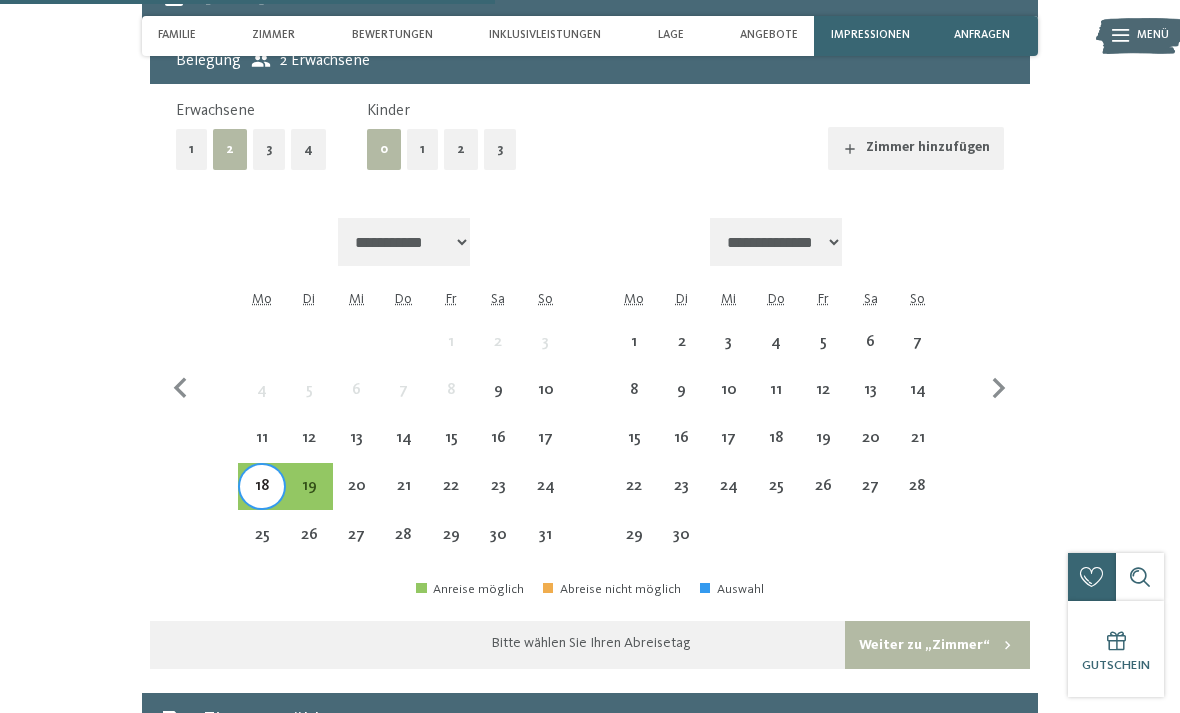 click on "3" at bounding box center (500, 149) 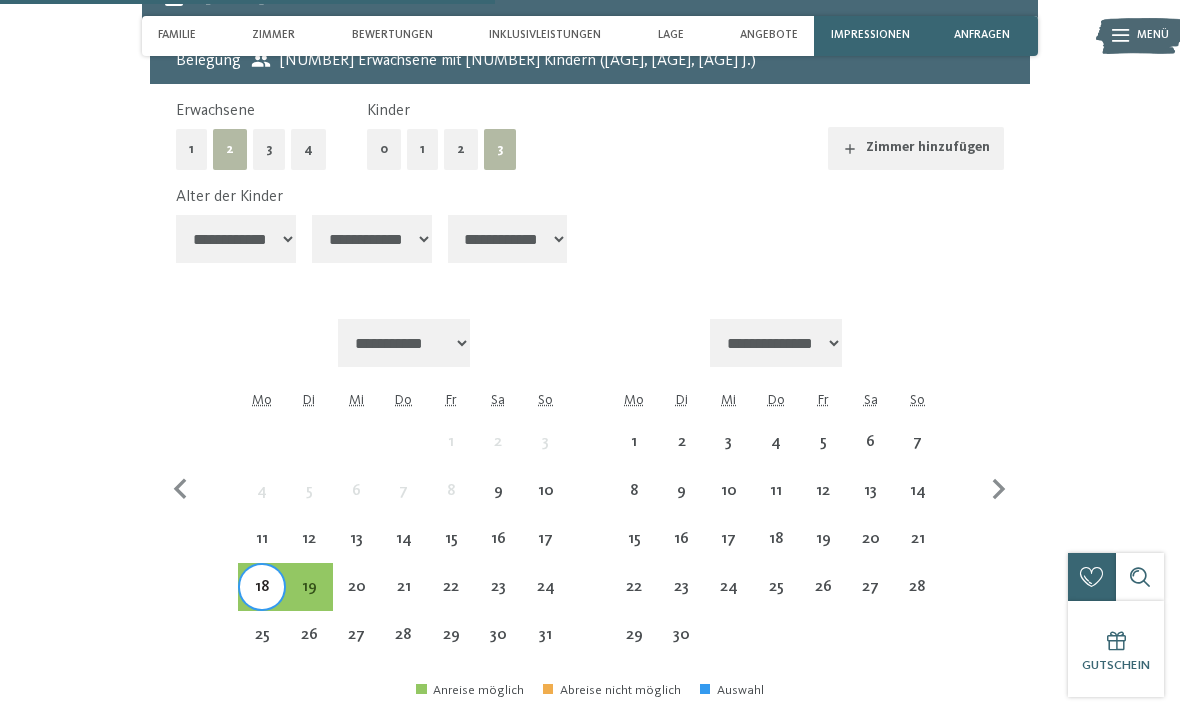 click on "19" at bounding box center (309, 600) 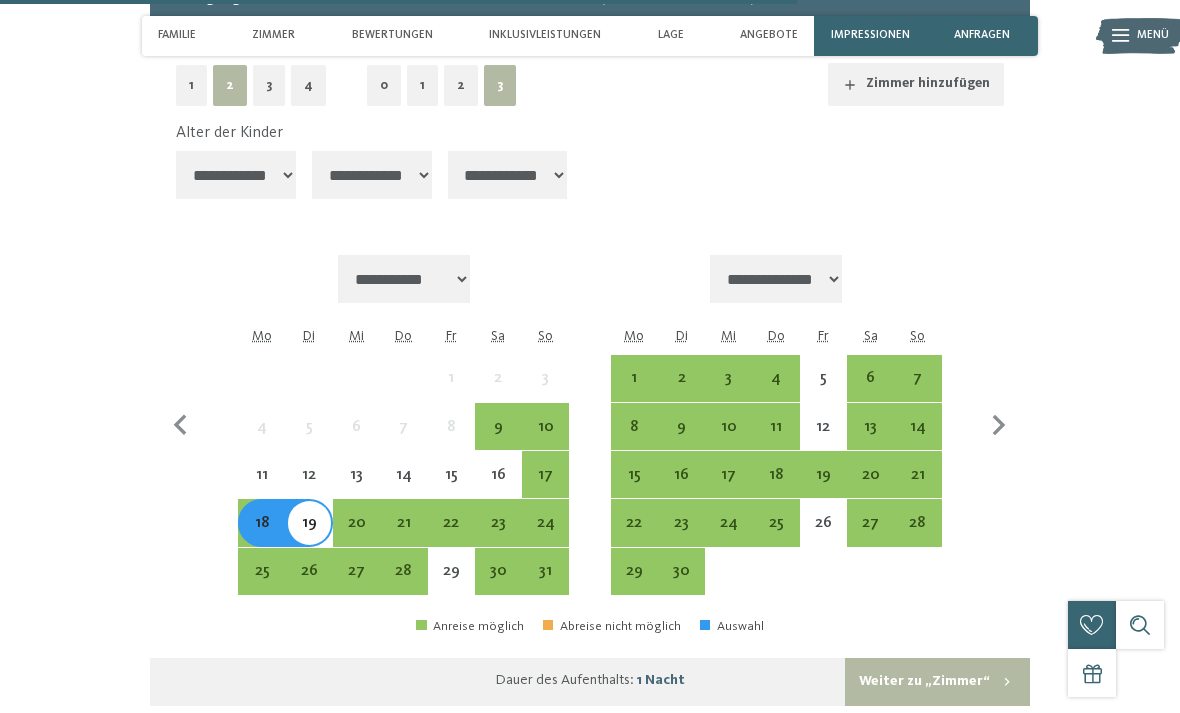 scroll, scrollTop: 4354, scrollLeft: 0, axis: vertical 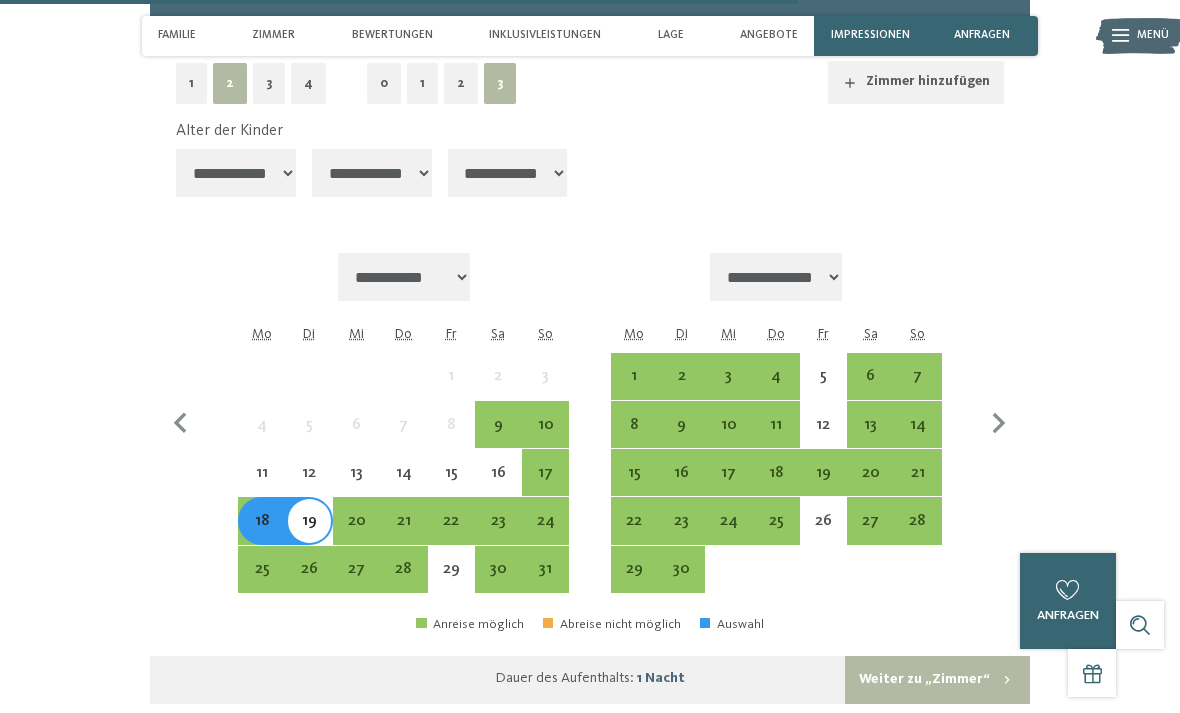 click on "20" at bounding box center [356, 534] 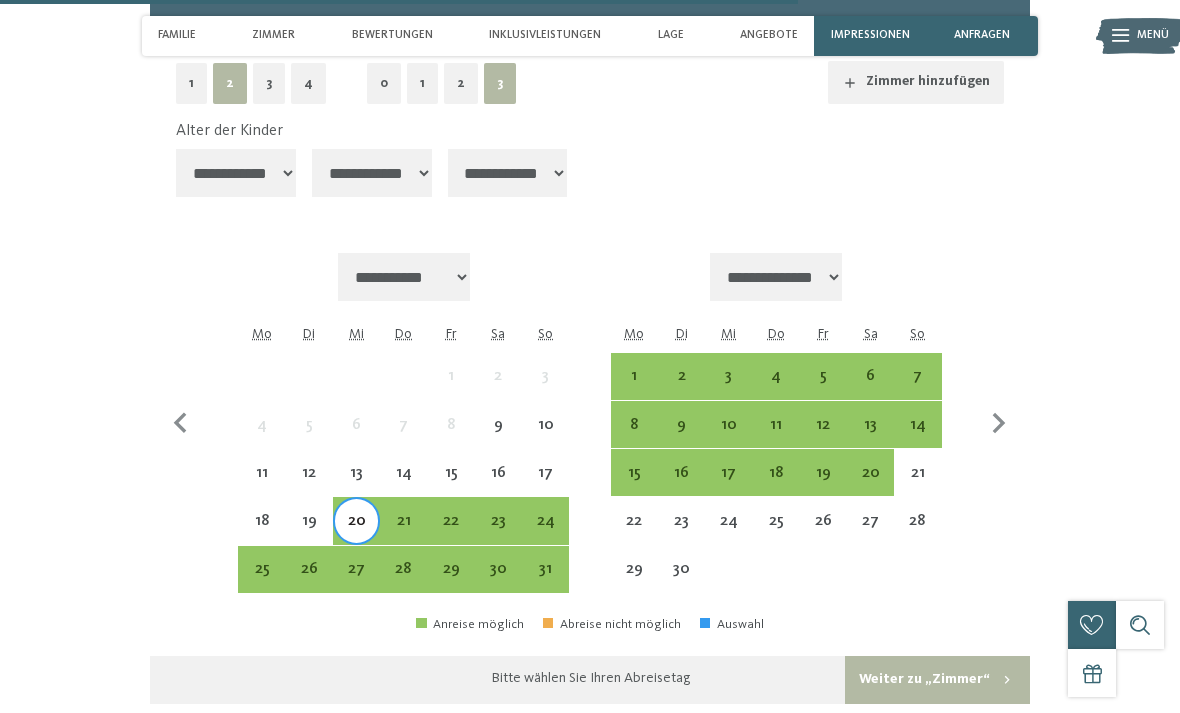 click on "24" at bounding box center [545, 534] 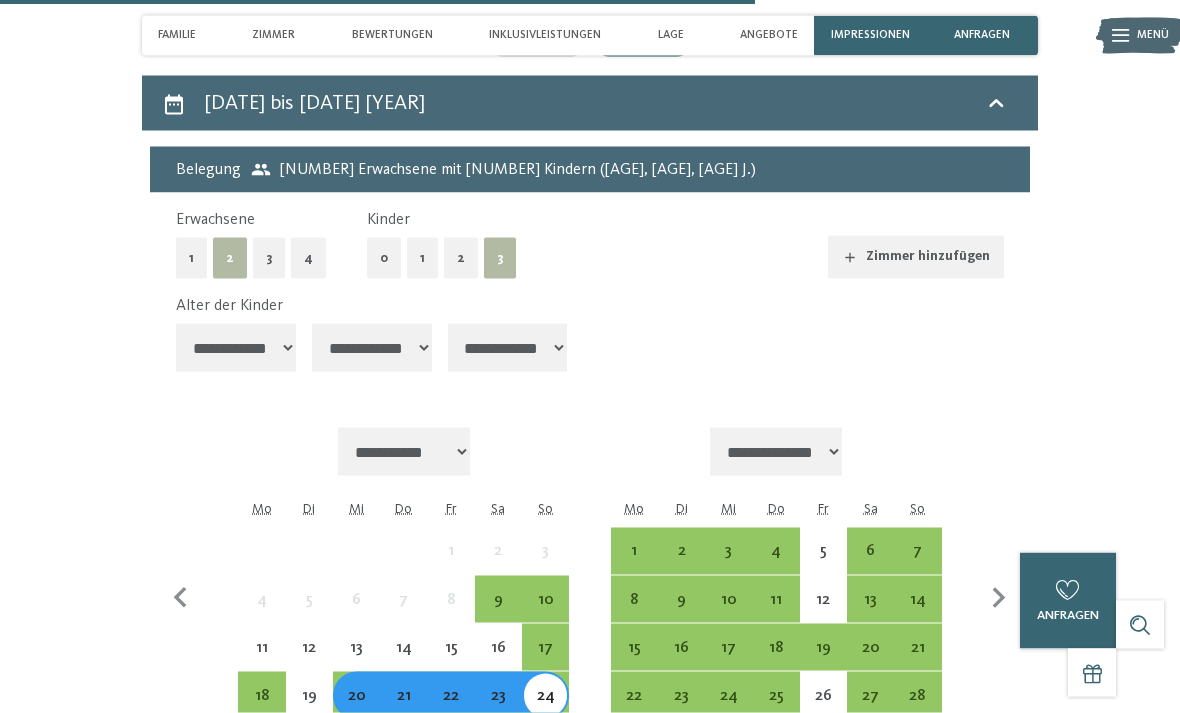 scroll, scrollTop: 4166, scrollLeft: 0, axis: vertical 